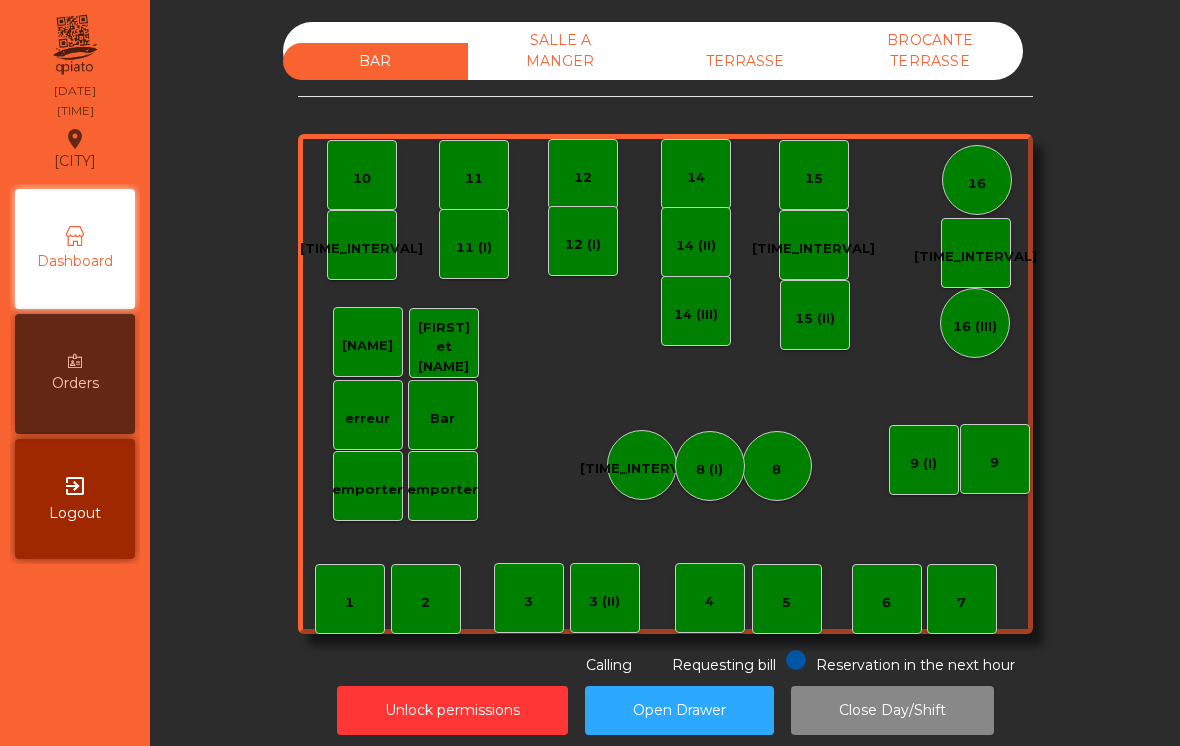scroll, scrollTop: 0, scrollLeft: 0, axis: both 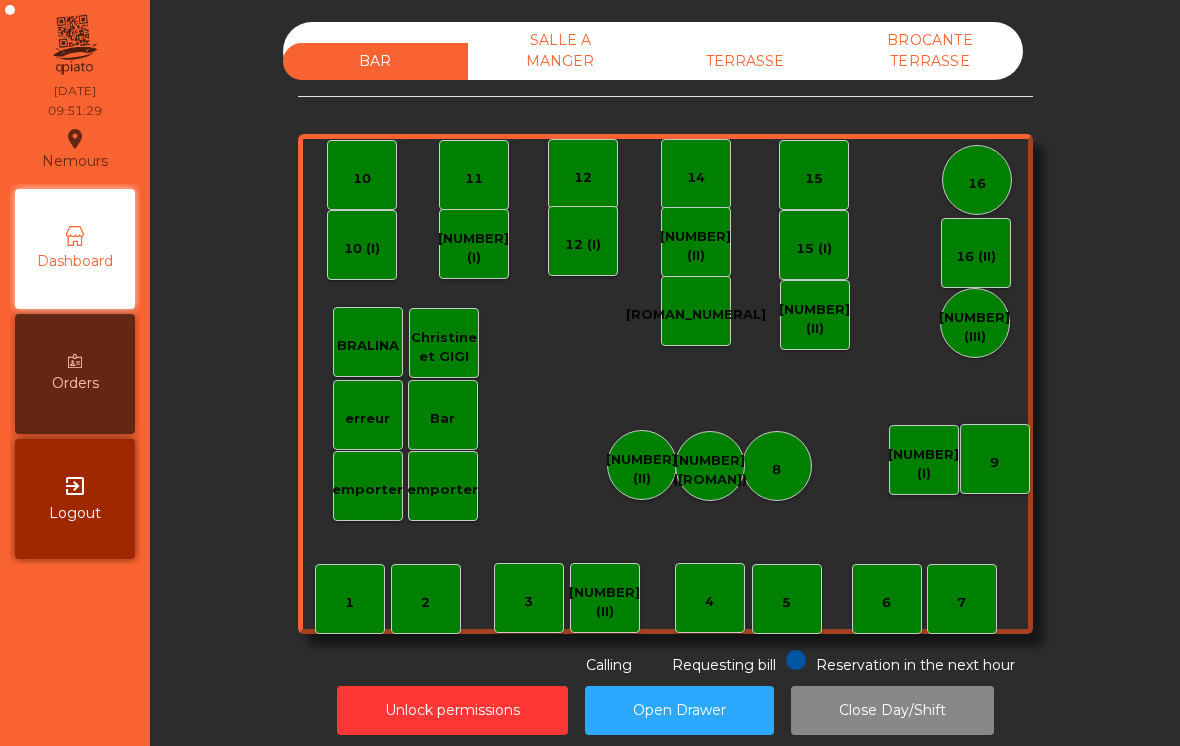 click on "TERRASSE" at bounding box center (745, 61) 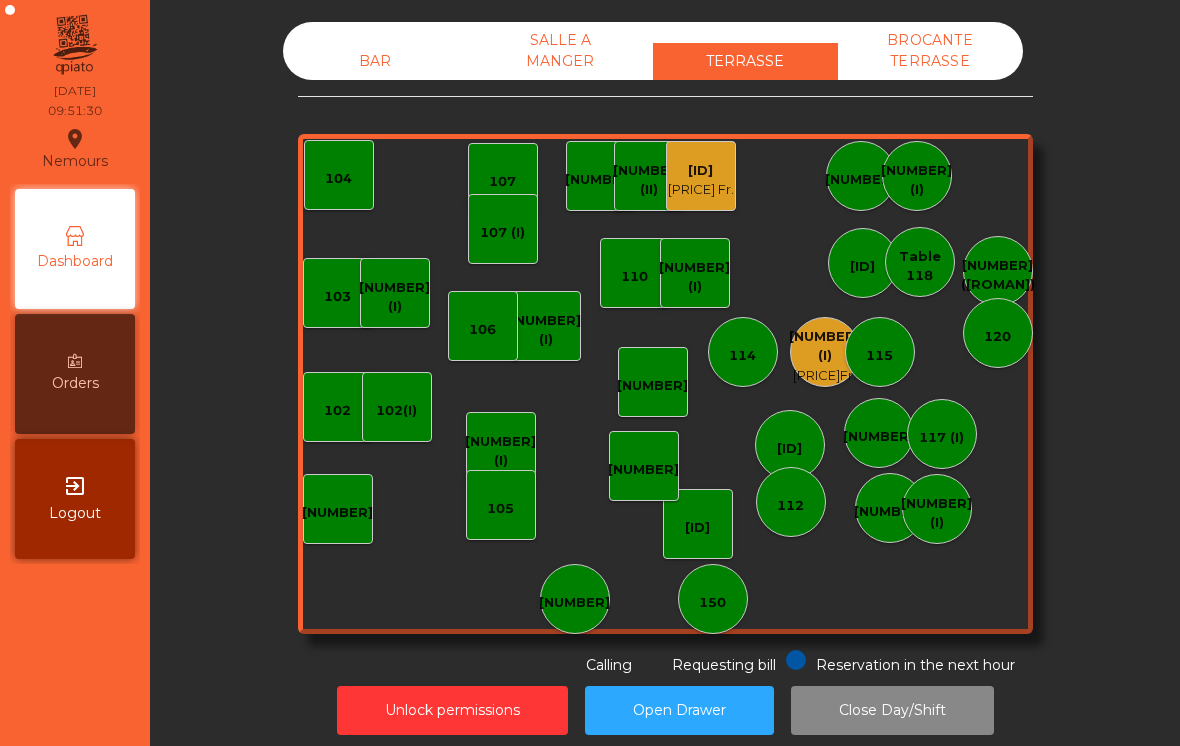 click on "115" at bounding box center (880, 352) 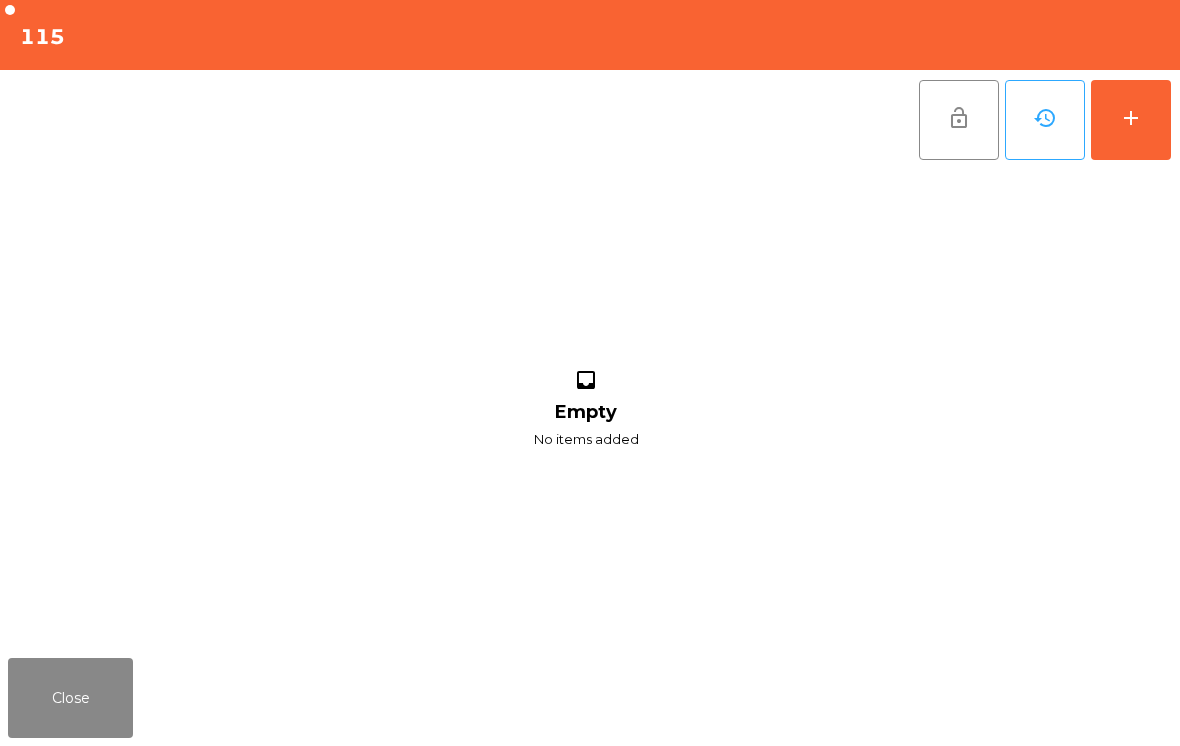click on "Close" at bounding box center (70, 698) 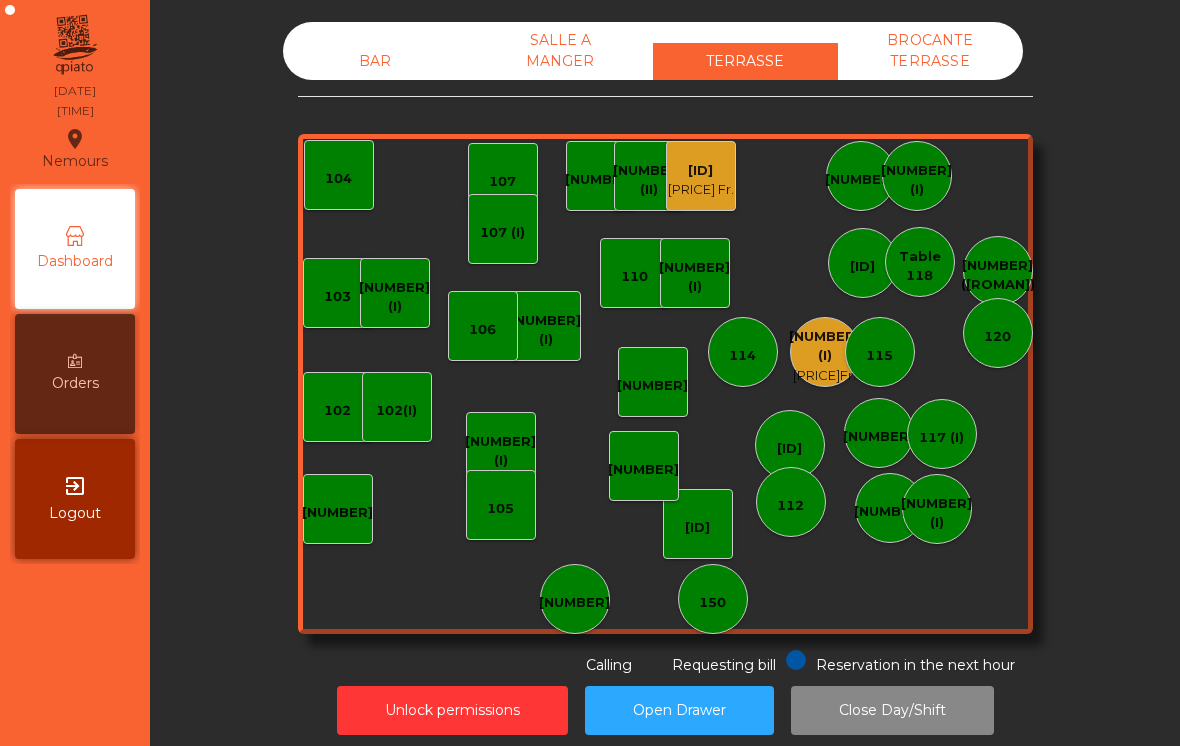 click on "[NUMBER] (I)" at bounding box center [824, 346] 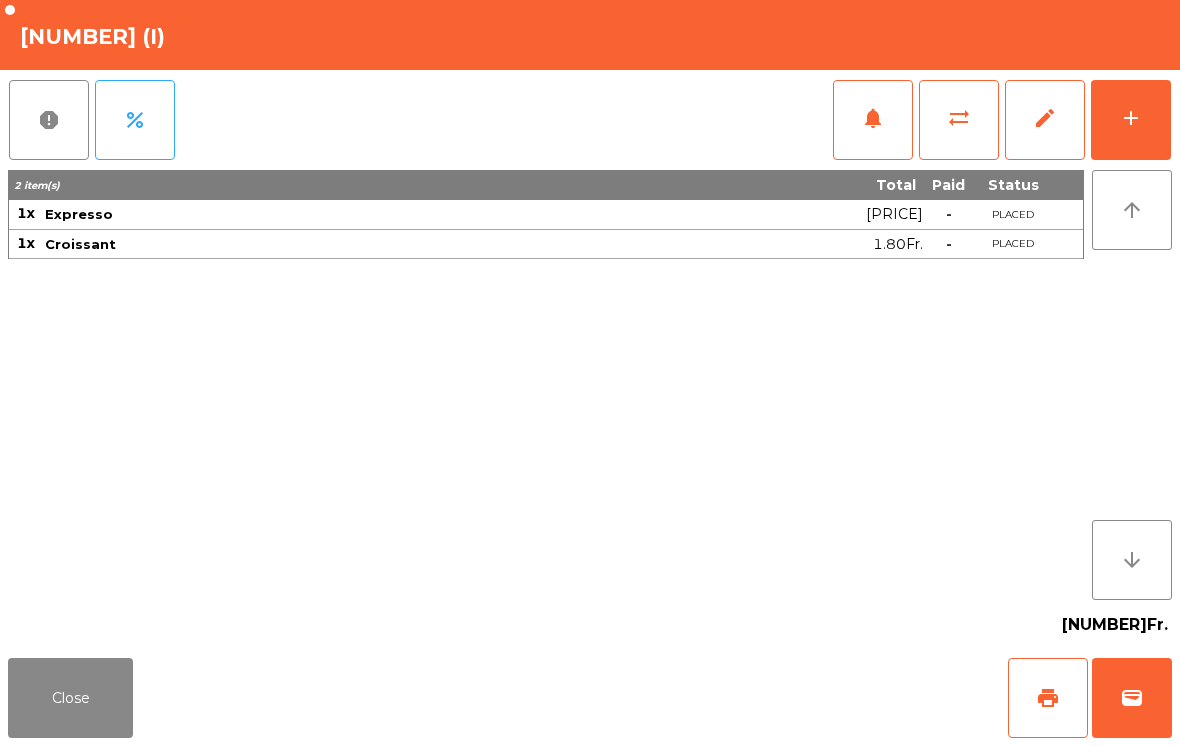 click on "print" at bounding box center [1048, 698] 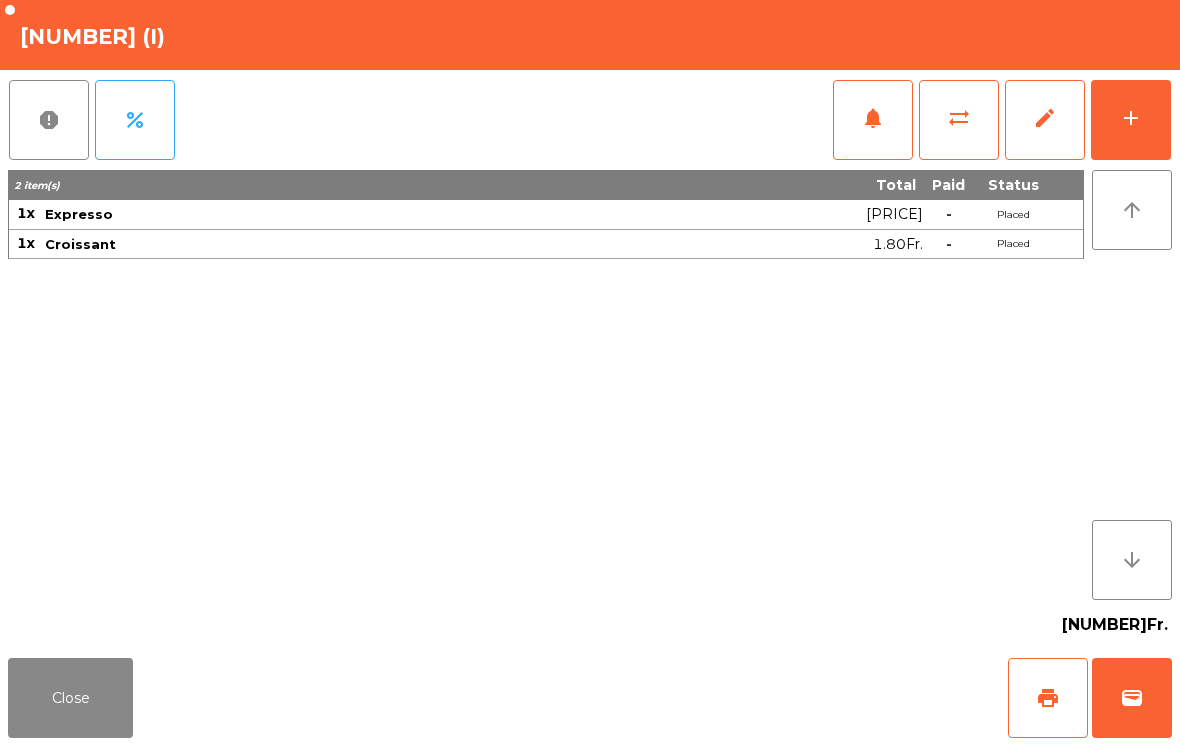 click on "Close" at bounding box center [70, 698] 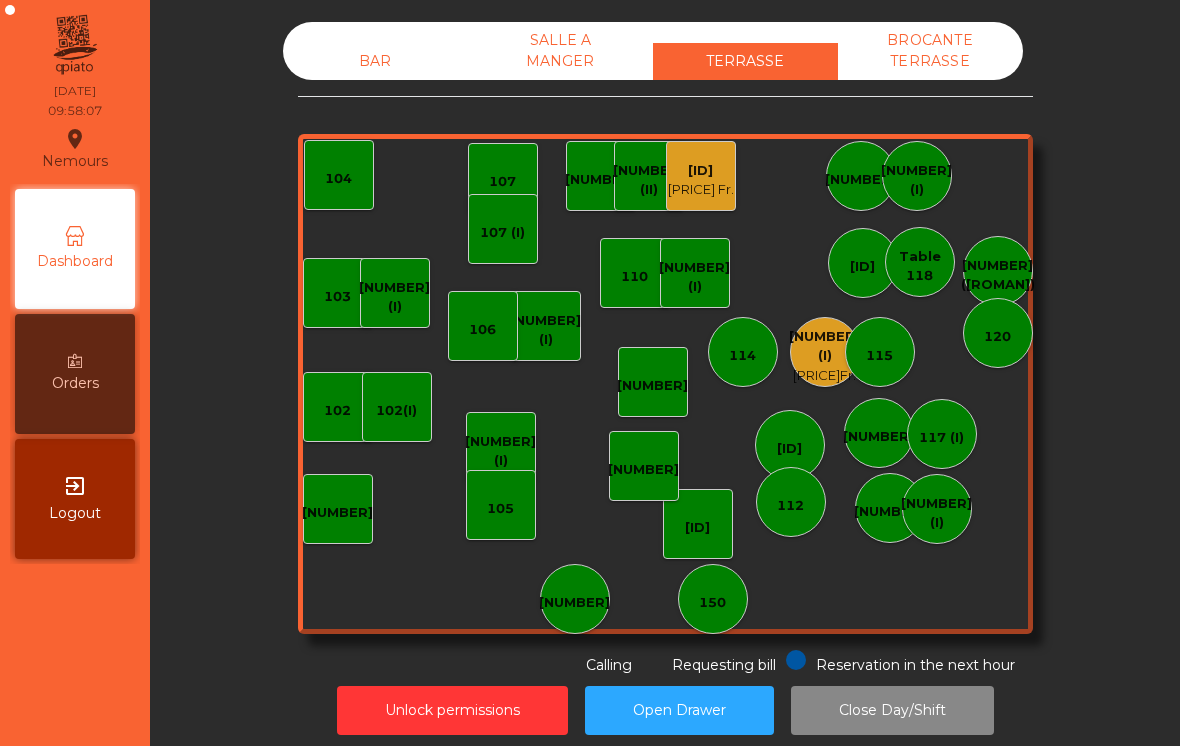 click on "[PRICE] Fr." at bounding box center (701, 190) 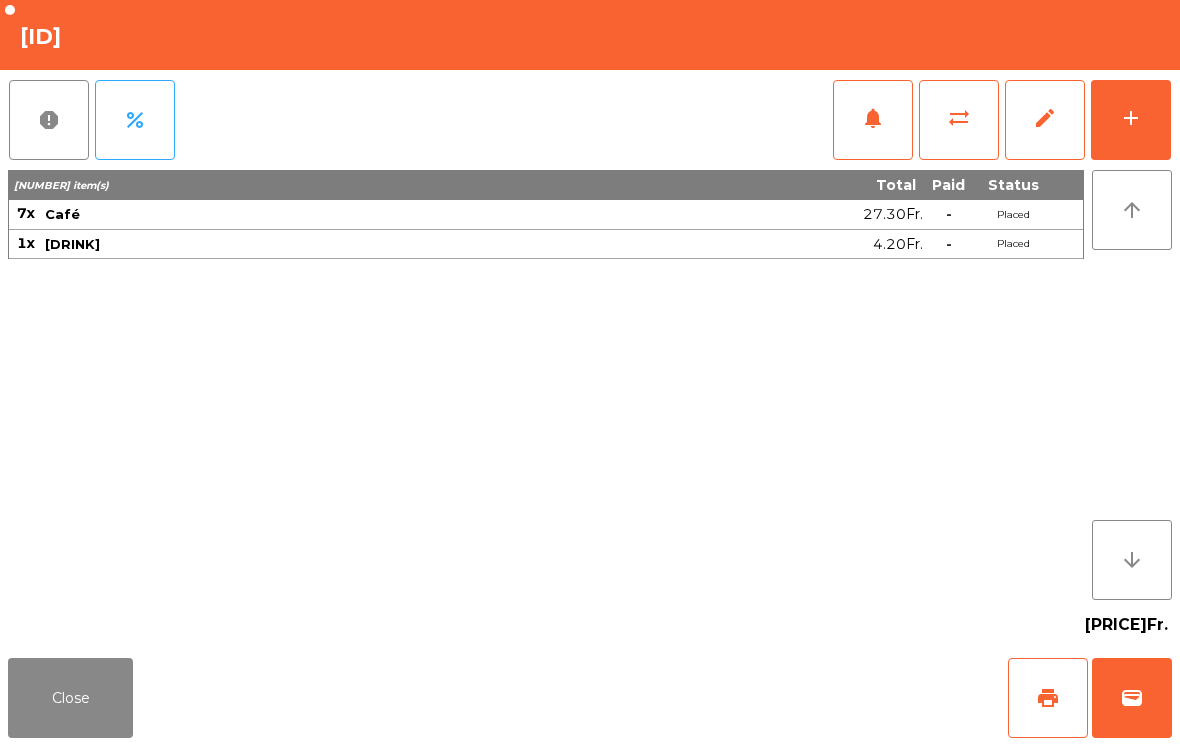 click on "print" at bounding box center (1048, 698) 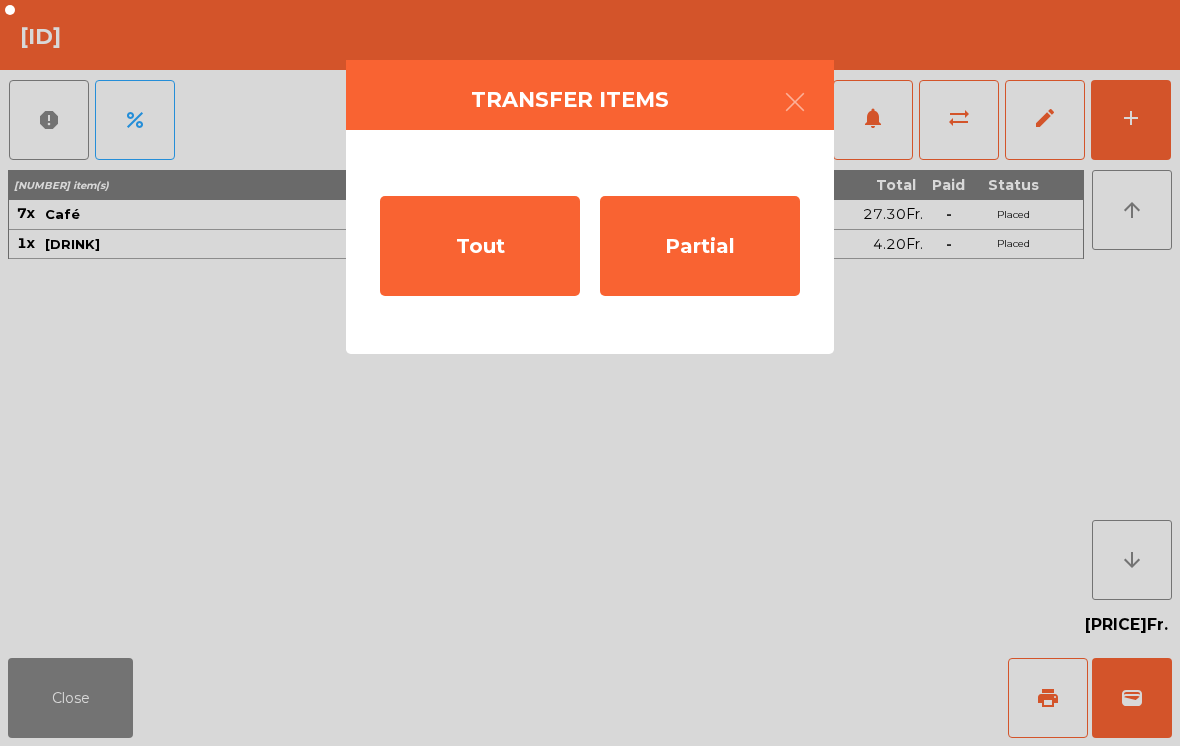 click on "Partial" at bounding box center [700, 246] 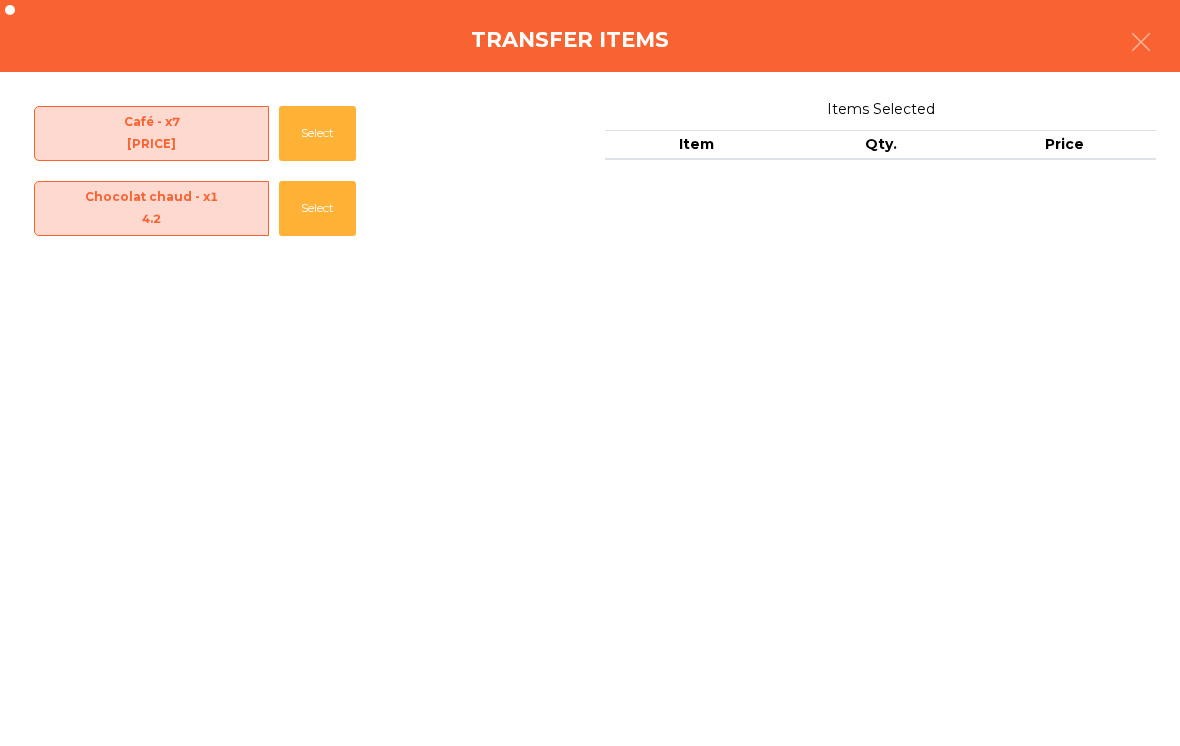 click on "Select" at bounding box center (317, 133) 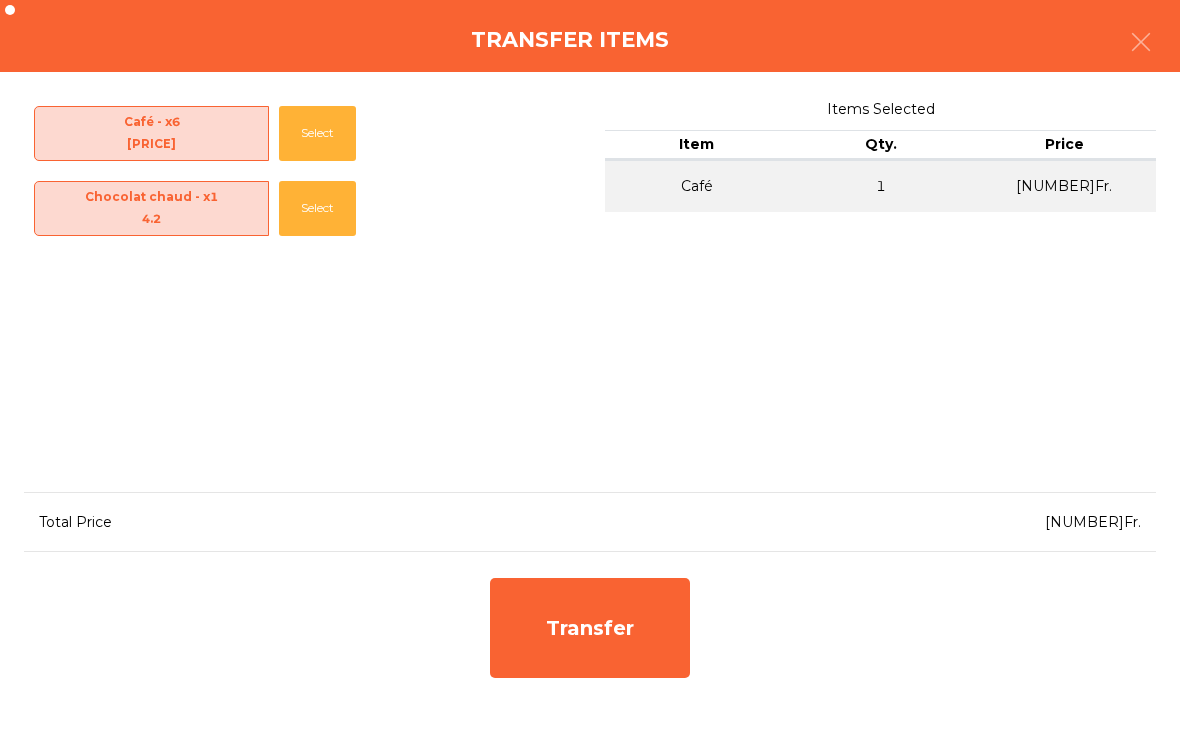 click on "Transfer" at bounding box center [590, 628] 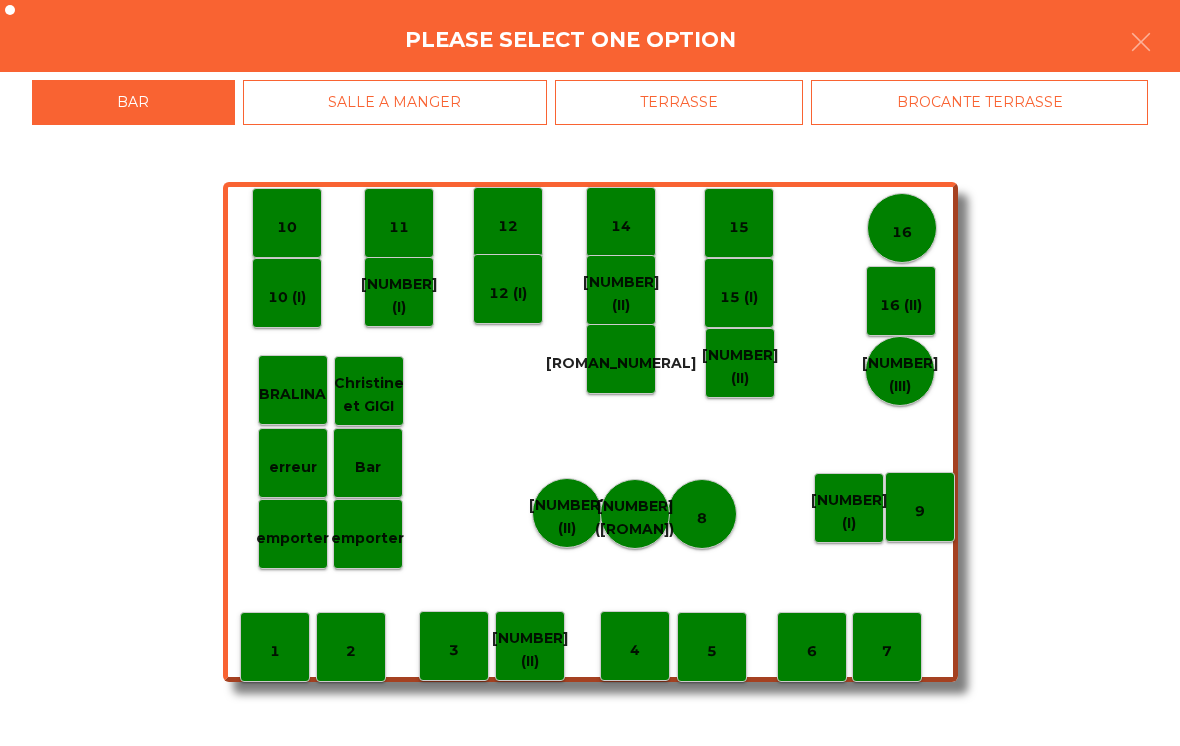 click on "TERRASSE" at bounding box center (679, 102) 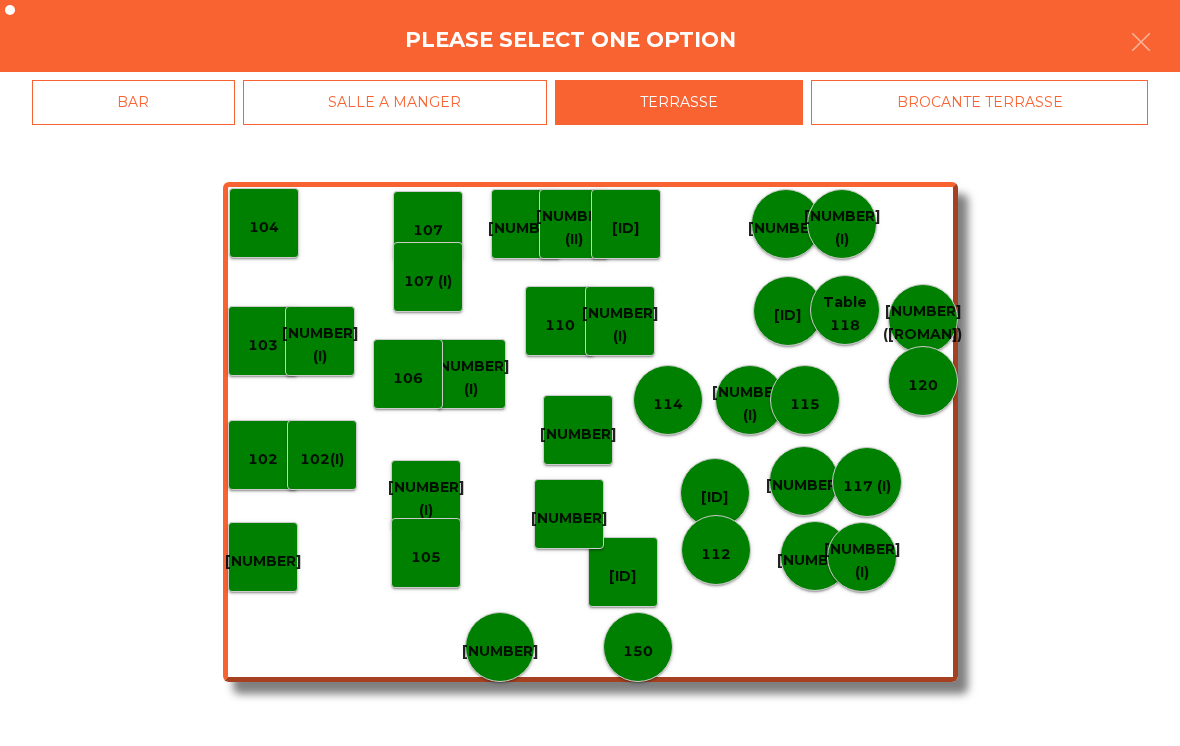 click on "[NUMBER] (I)" at bounding box center (426, 495) 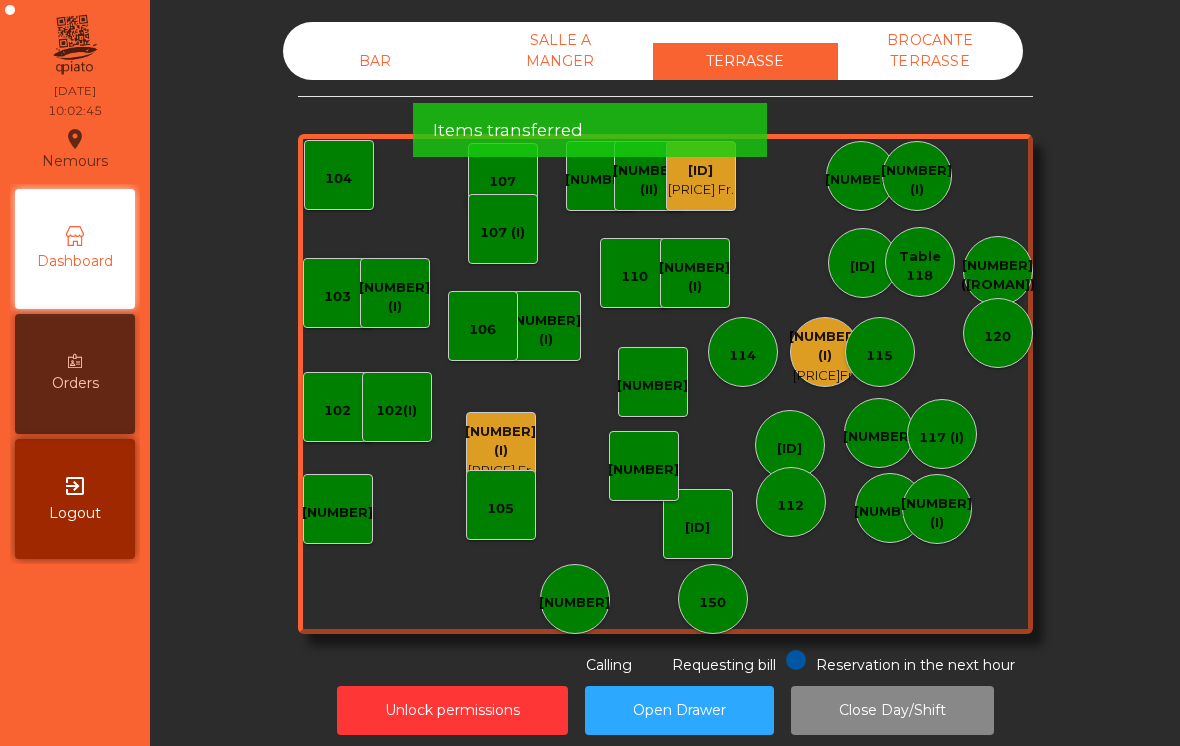 click on "[PRICE]Fr." at bounding box center (824, 376) 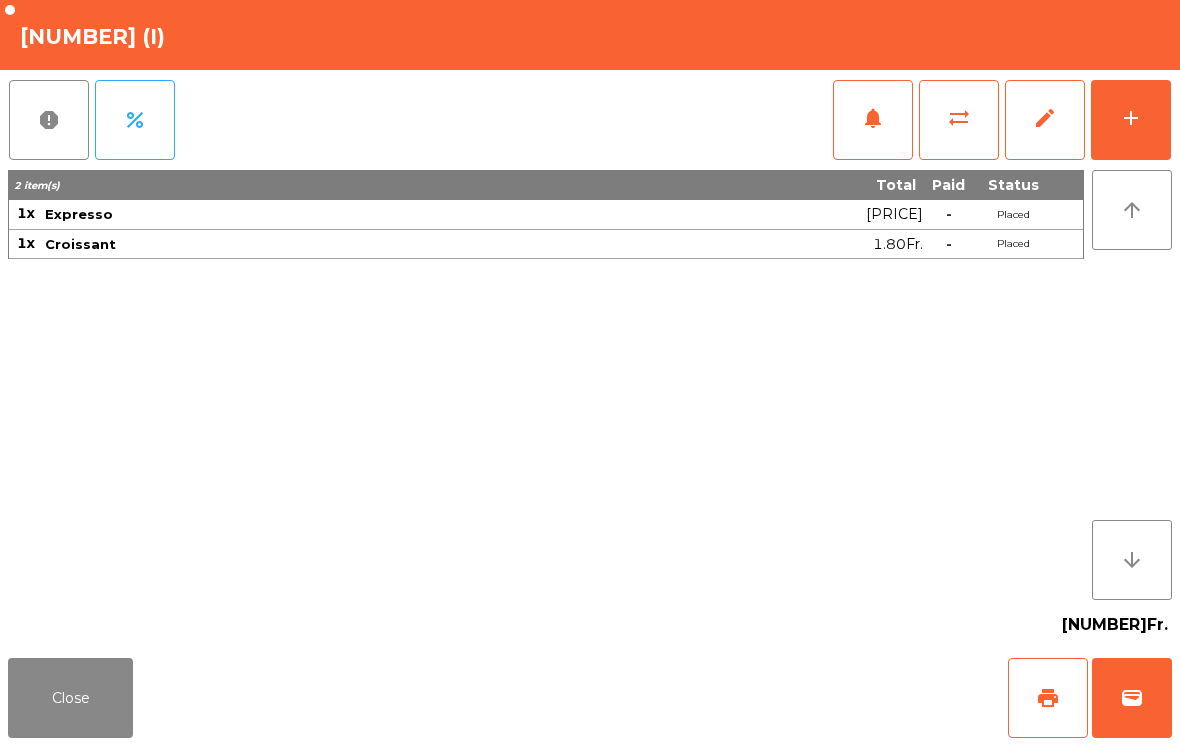 click on "sync_alt" at bounding box center [959, 120] 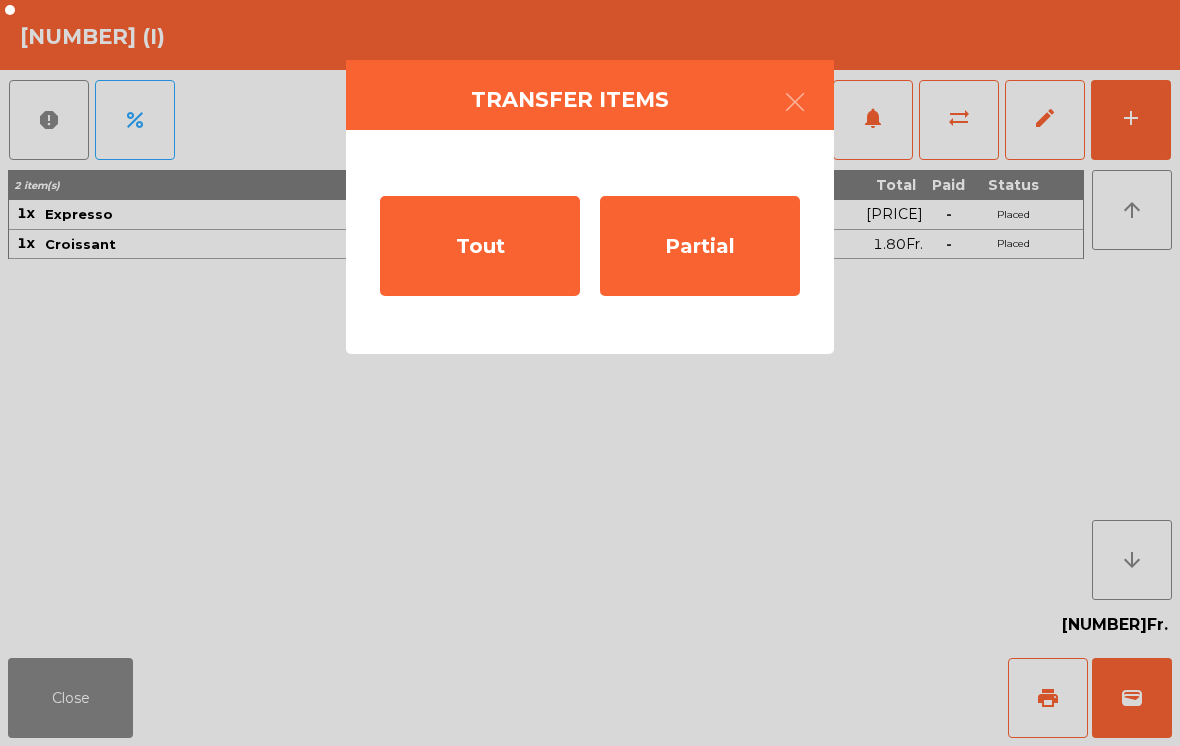 click on "Tout" at bounding box center (480, 246) 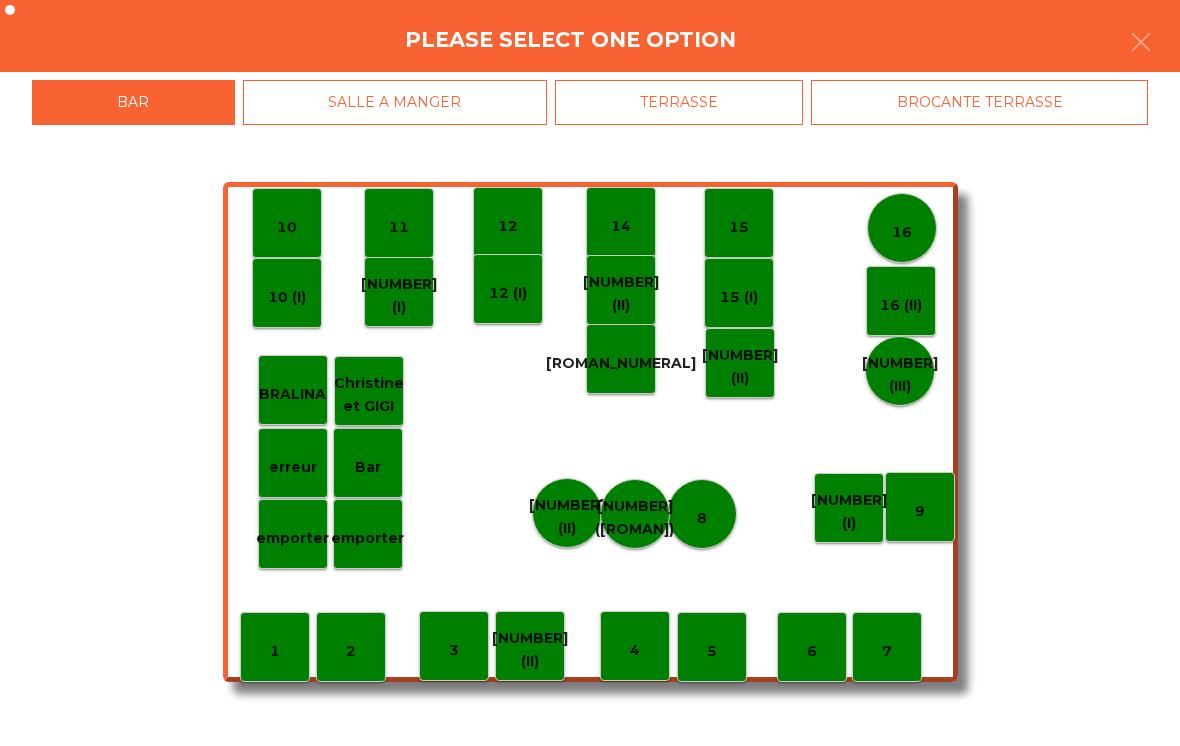 click on "TERRASSE" at bounding box center [679, 102] 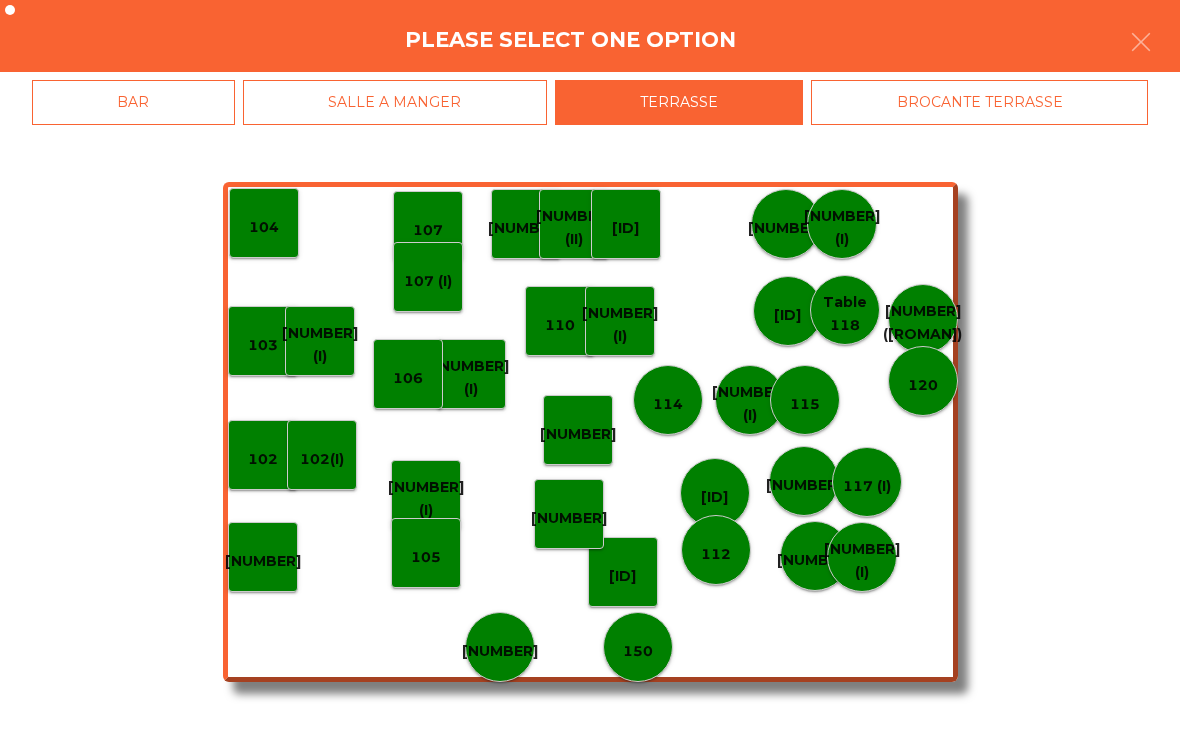 click on "[NUMBER] (I)" at bounding box center (263, 345) 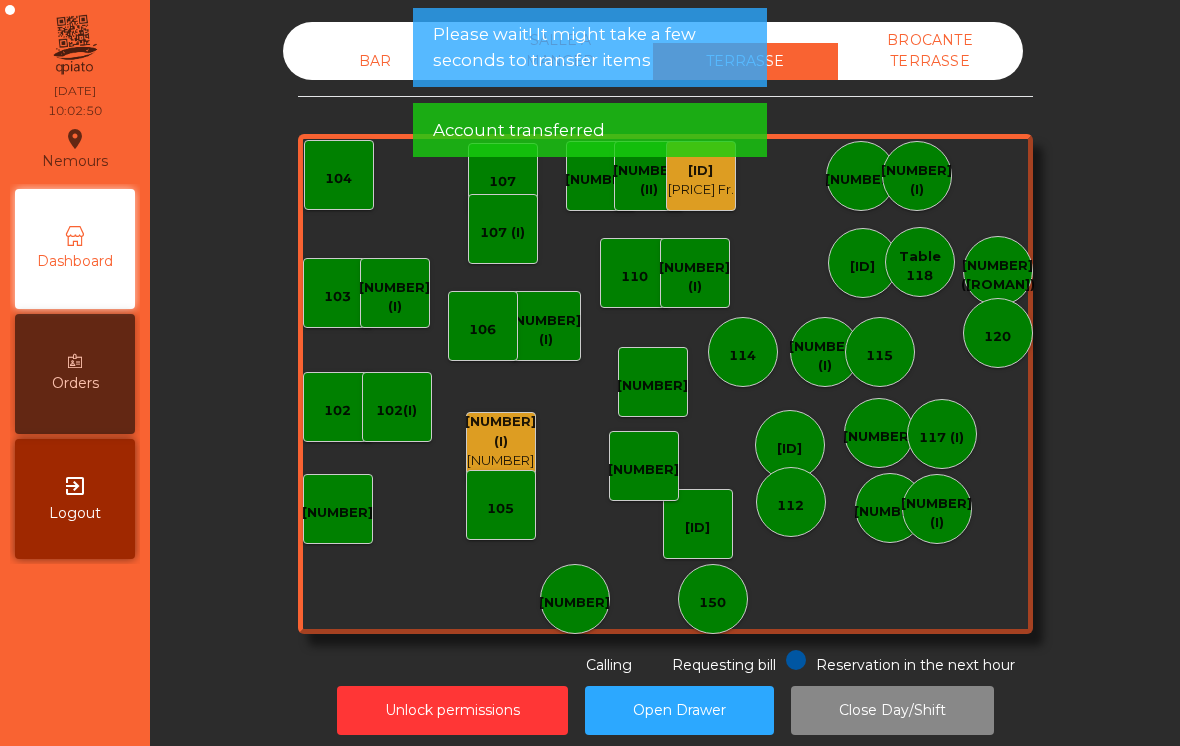 click on "[NUMBER] (I)" at bounding box center (500, 431) 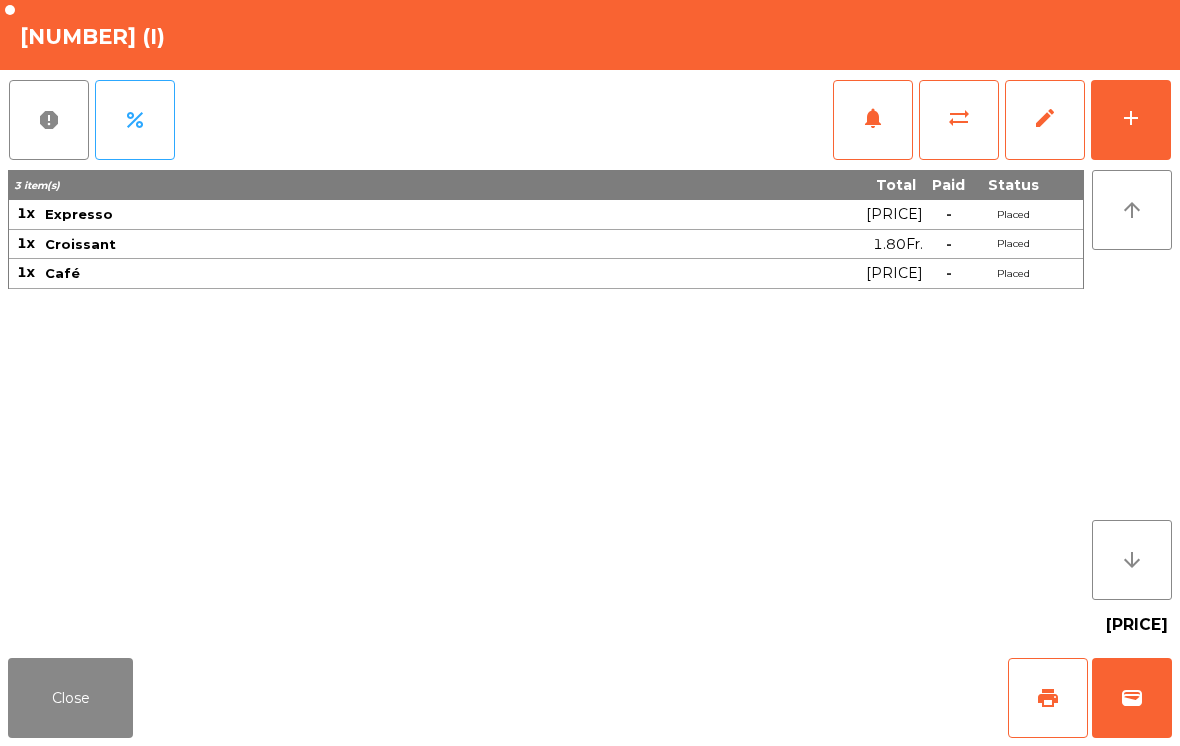 click on "add" at bounding box center [1131, 120] 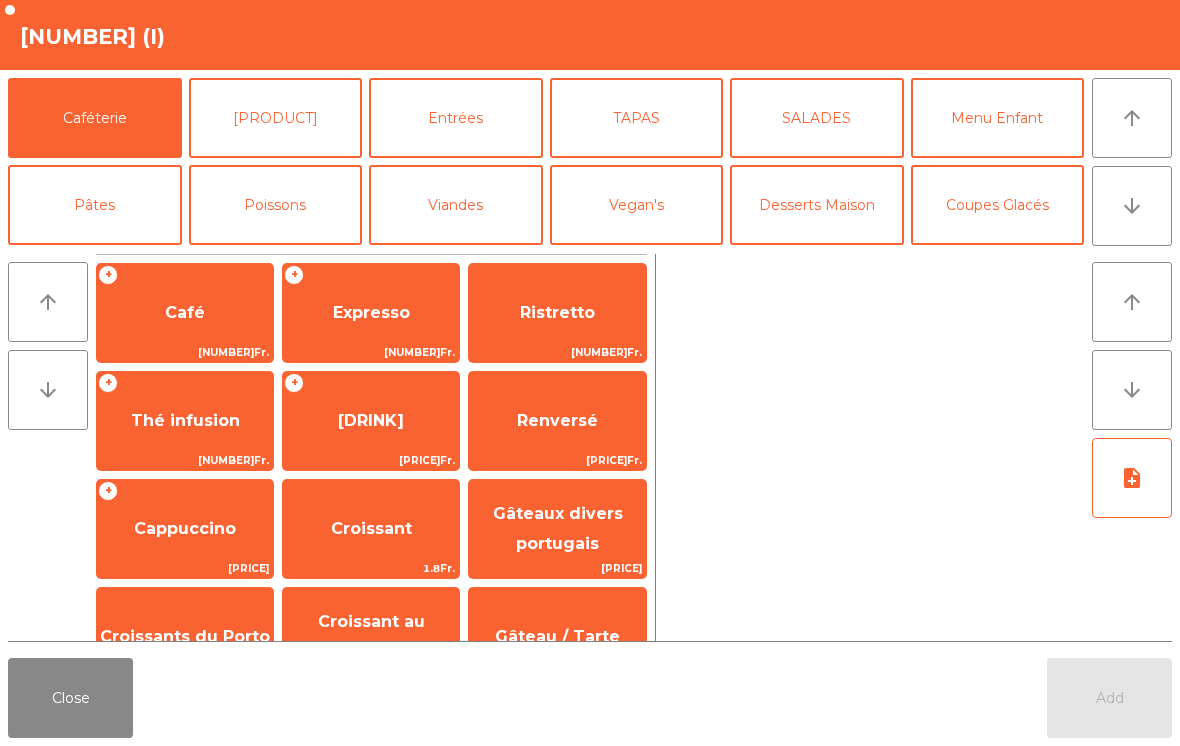 click on "Croissant" at bounding box center [557, 313] 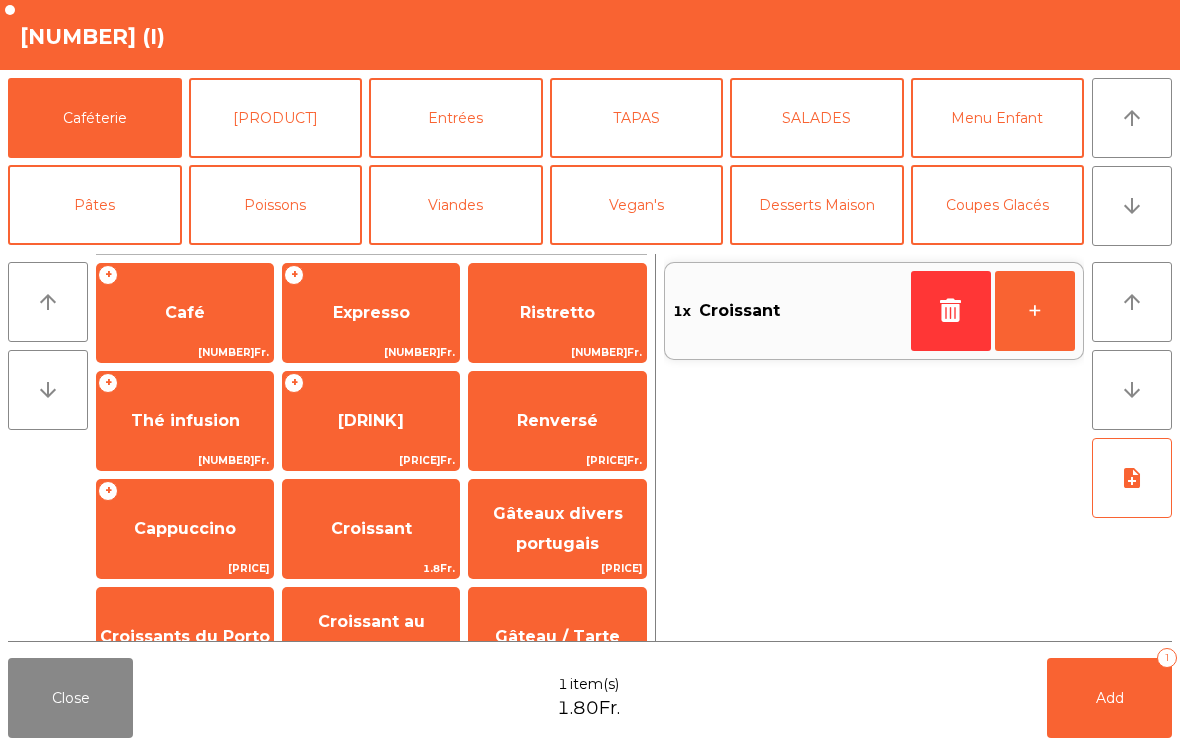 click on "Add" at bounding box center [1110, 698] 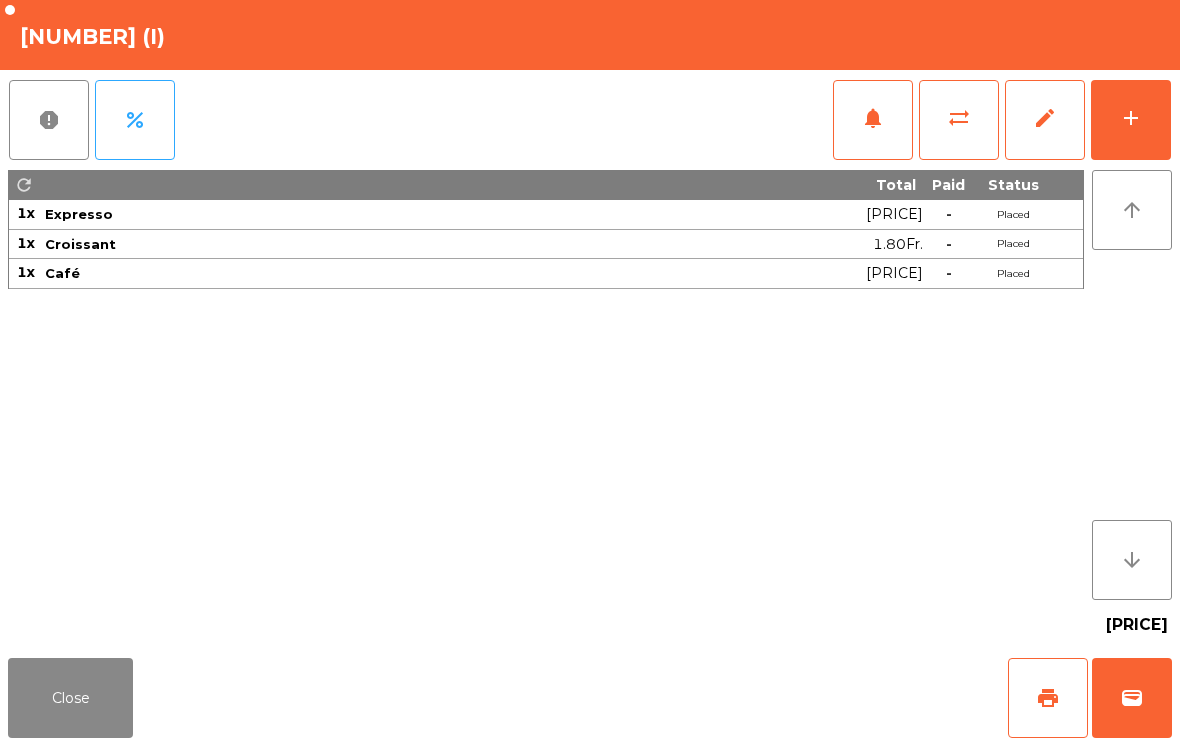 click on "print" at bounding box center (1048, 698) 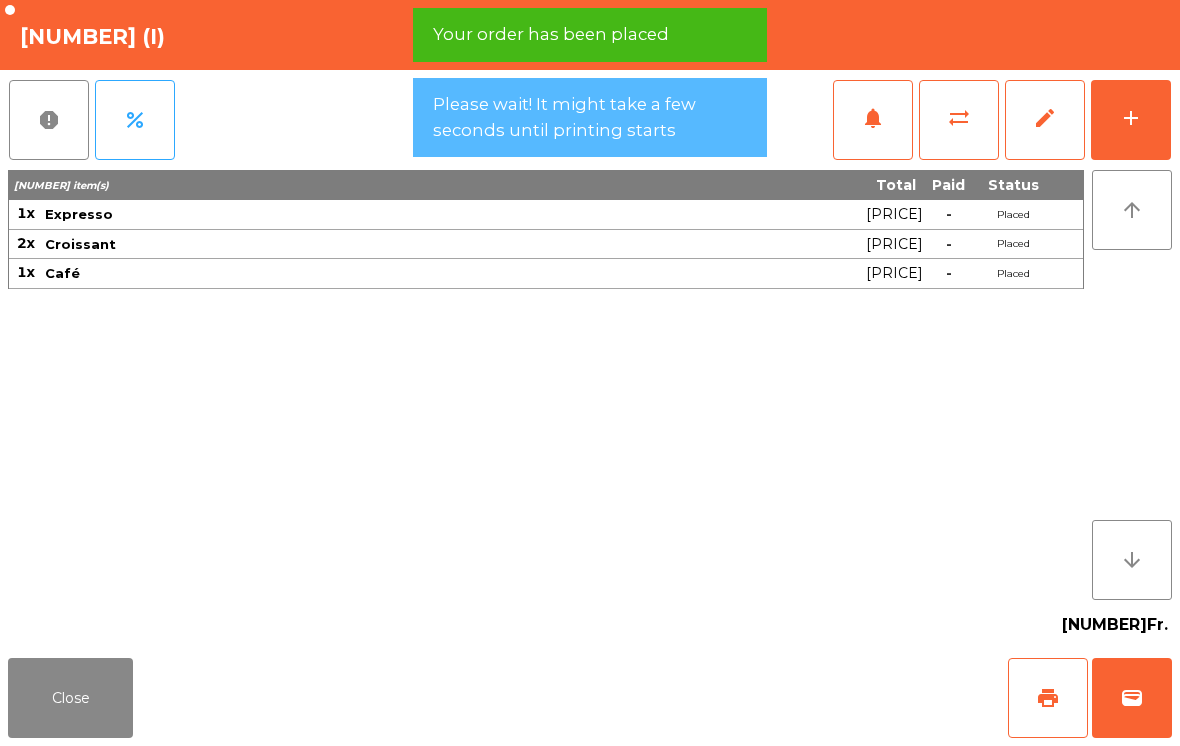 click on "Close" at bounding box center [70, 698] 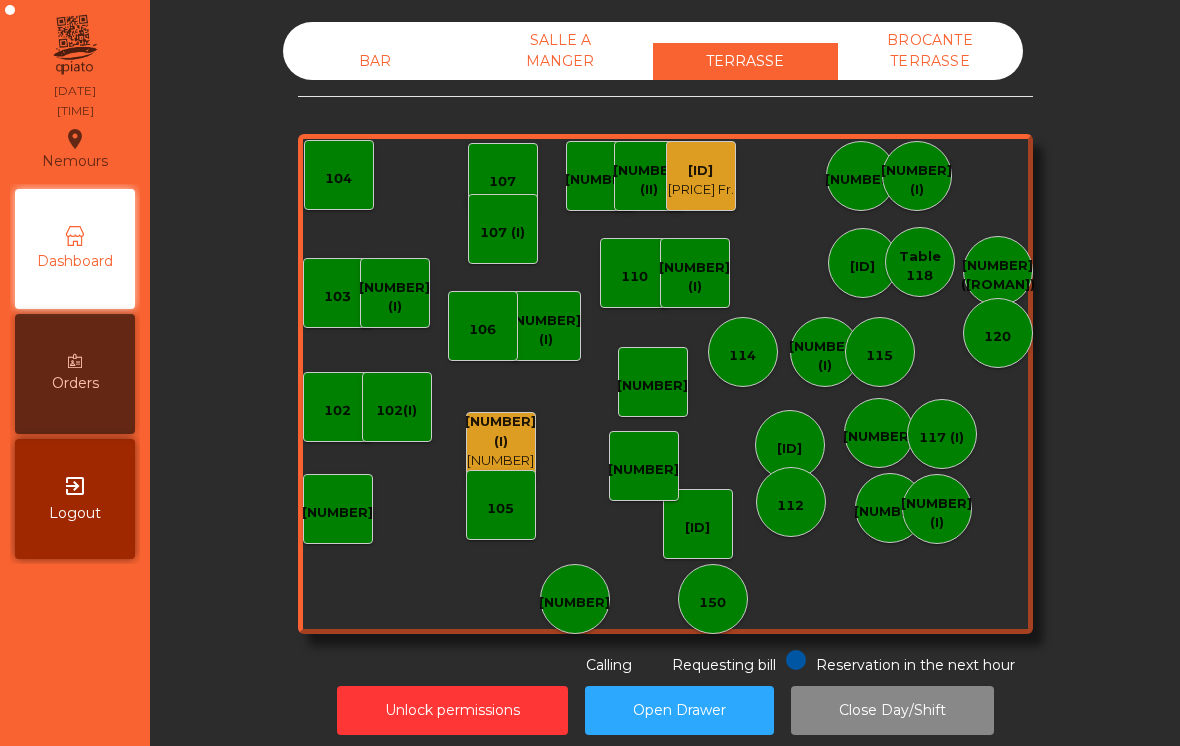click on "[PRICE] Fr." at bounding box center (500, 470) 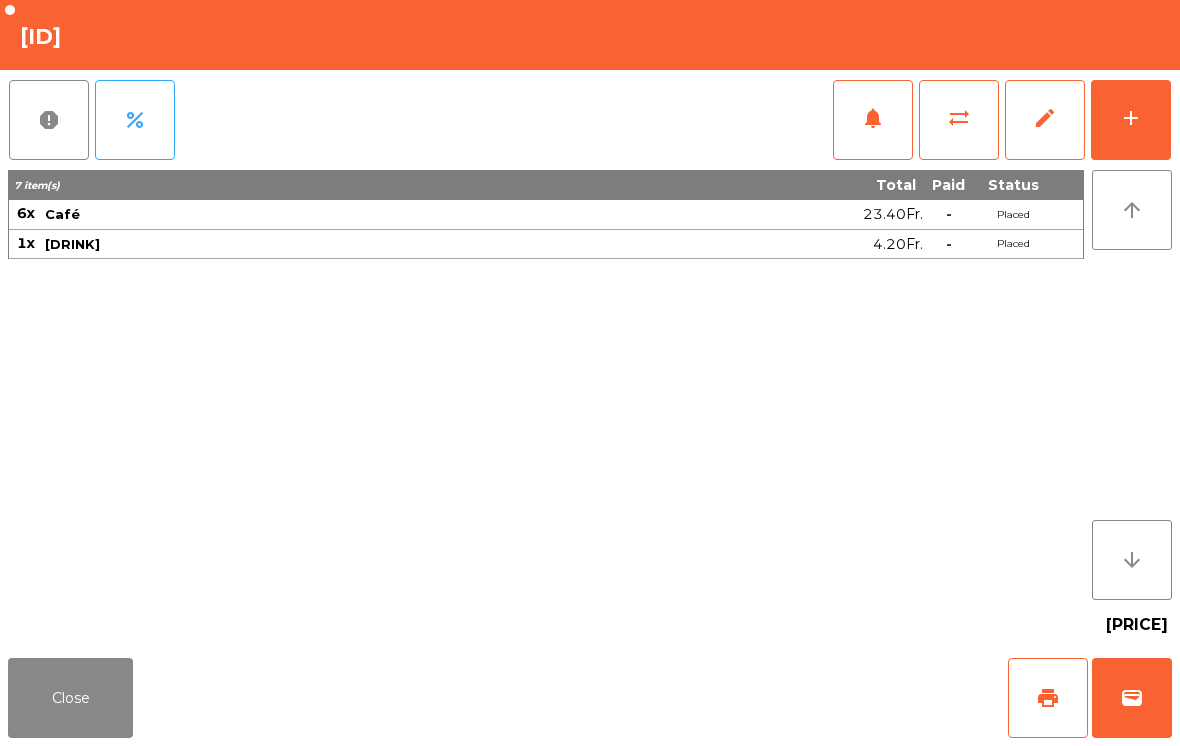 click on "wallet" at bounding box center [1132, 698] 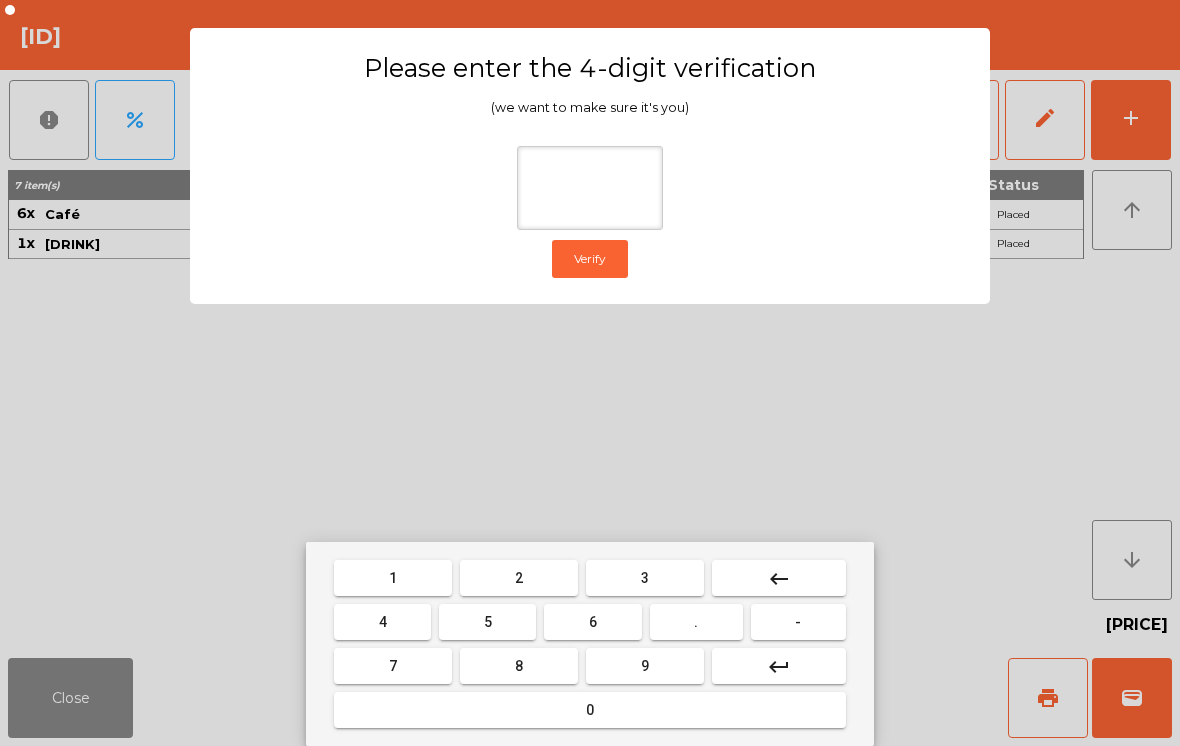 type on "*" 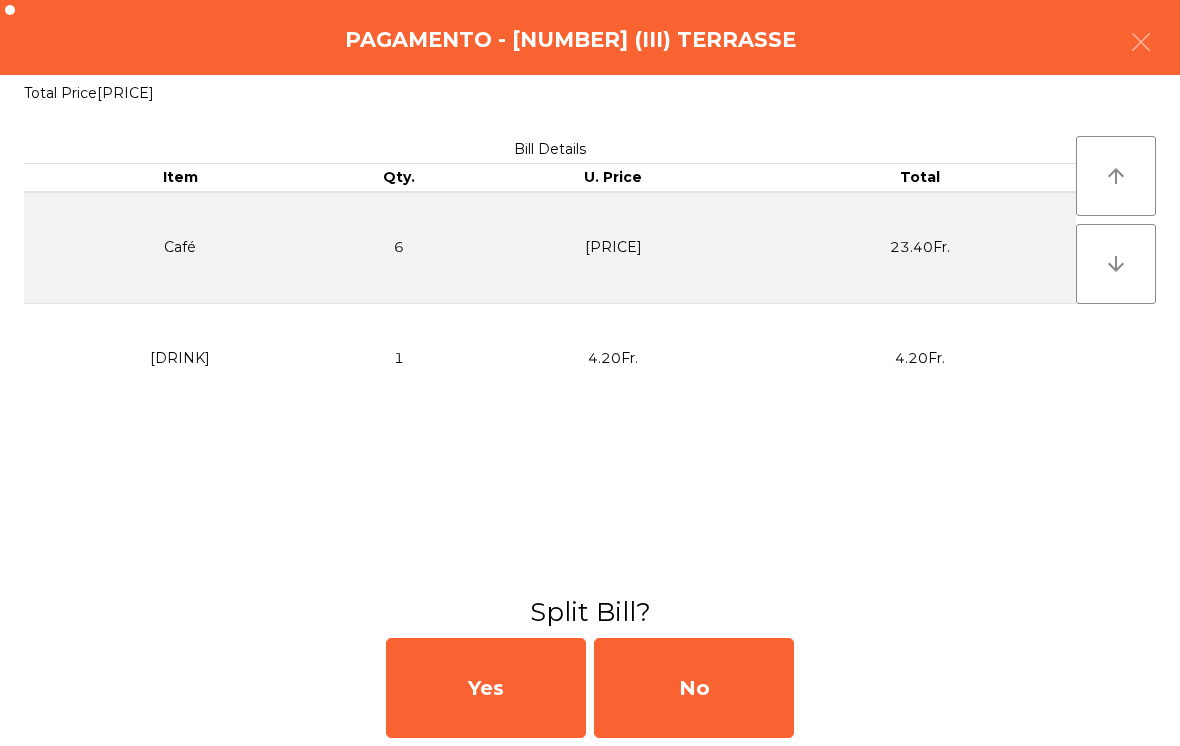 click on "No" at bounding box center [694, 688] 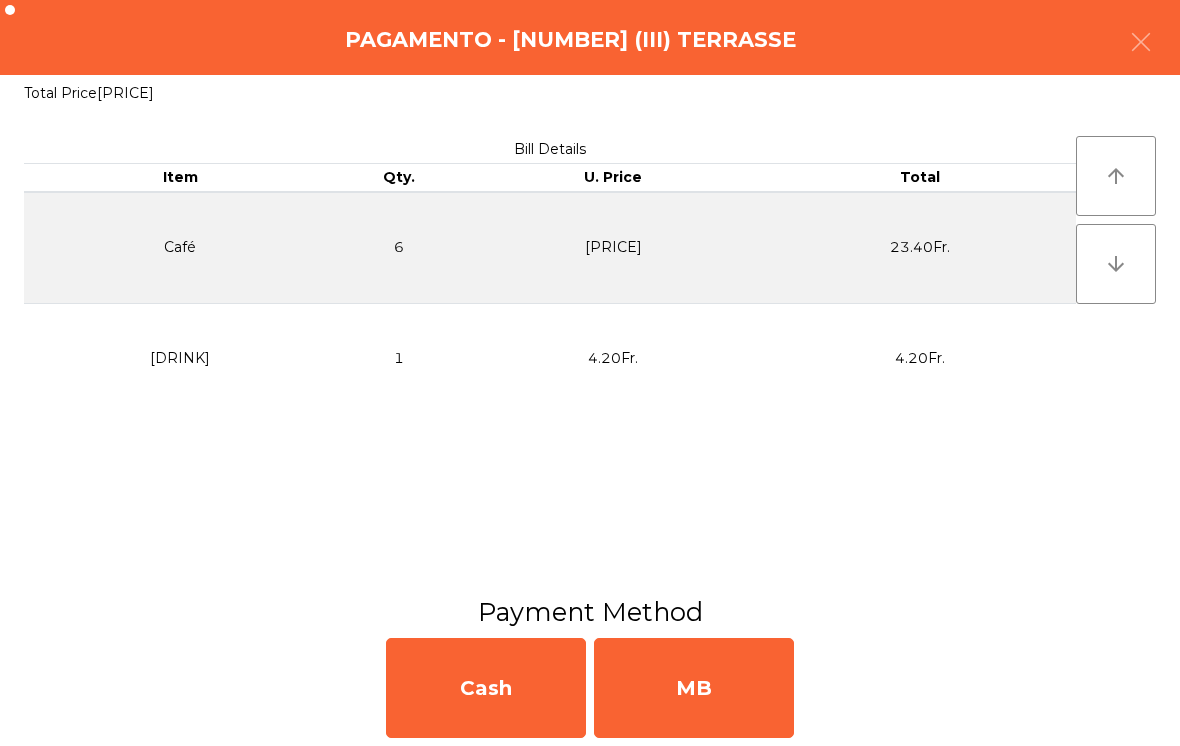 click on "MB" at bounding box center [694, 688] 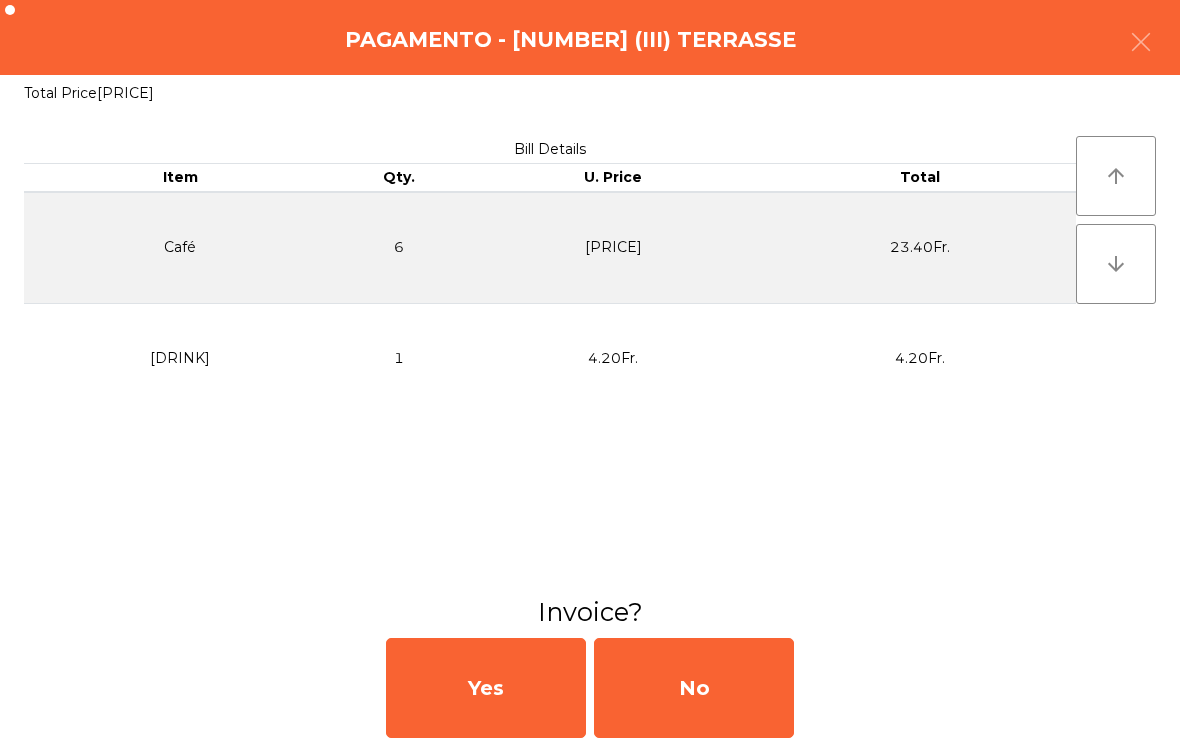 click on "No" at bounding box center (694, 688) 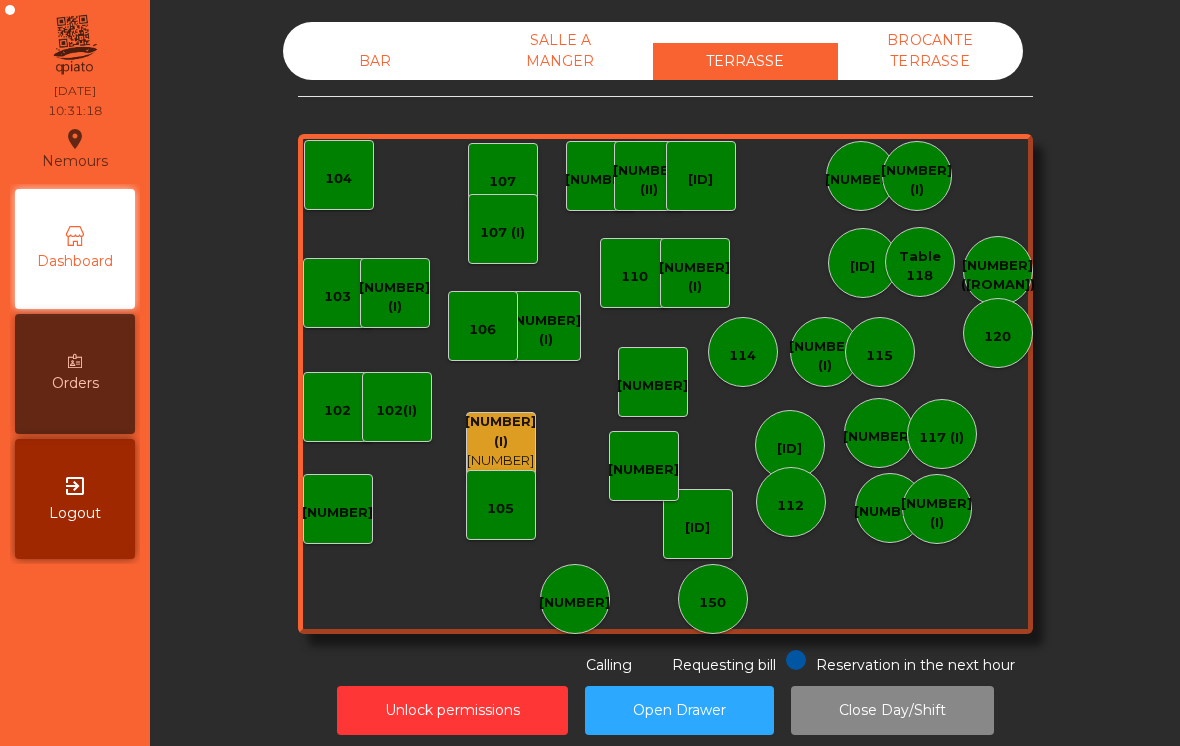 click on "[NUMBER] Fr." at bounding box center (500, 470) 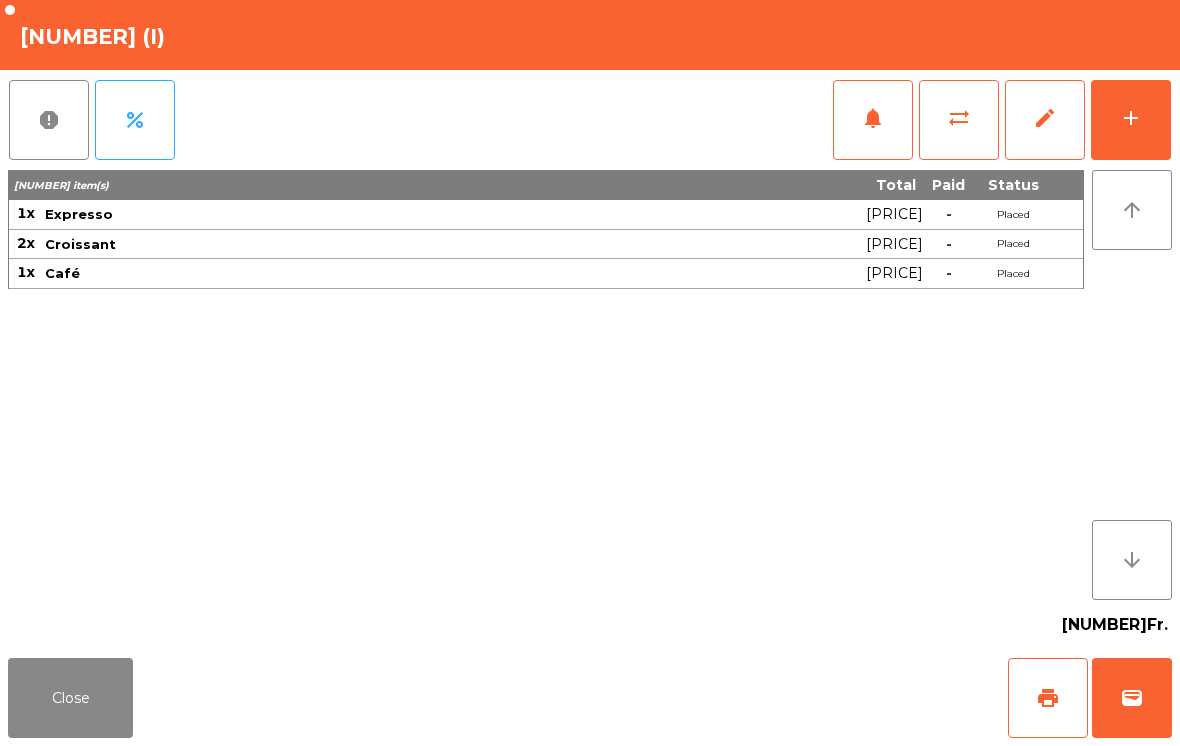 click on "wallet" at bounding box center (1132, 698) 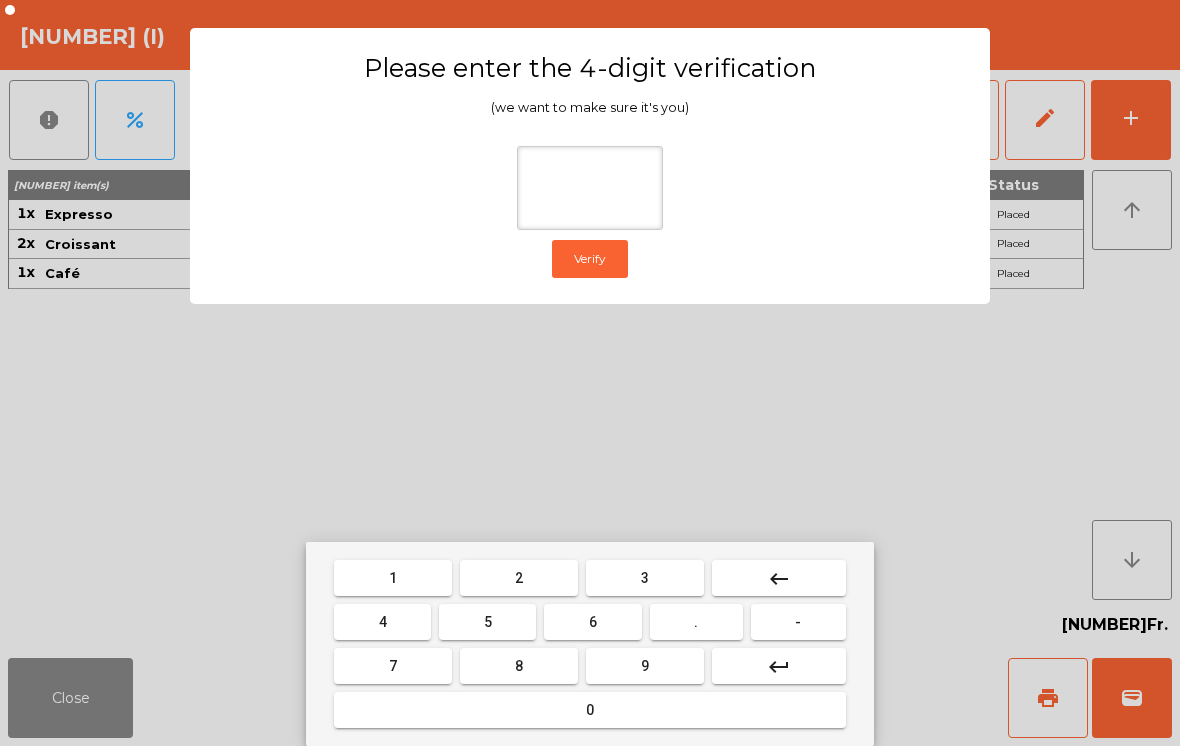type on "*" 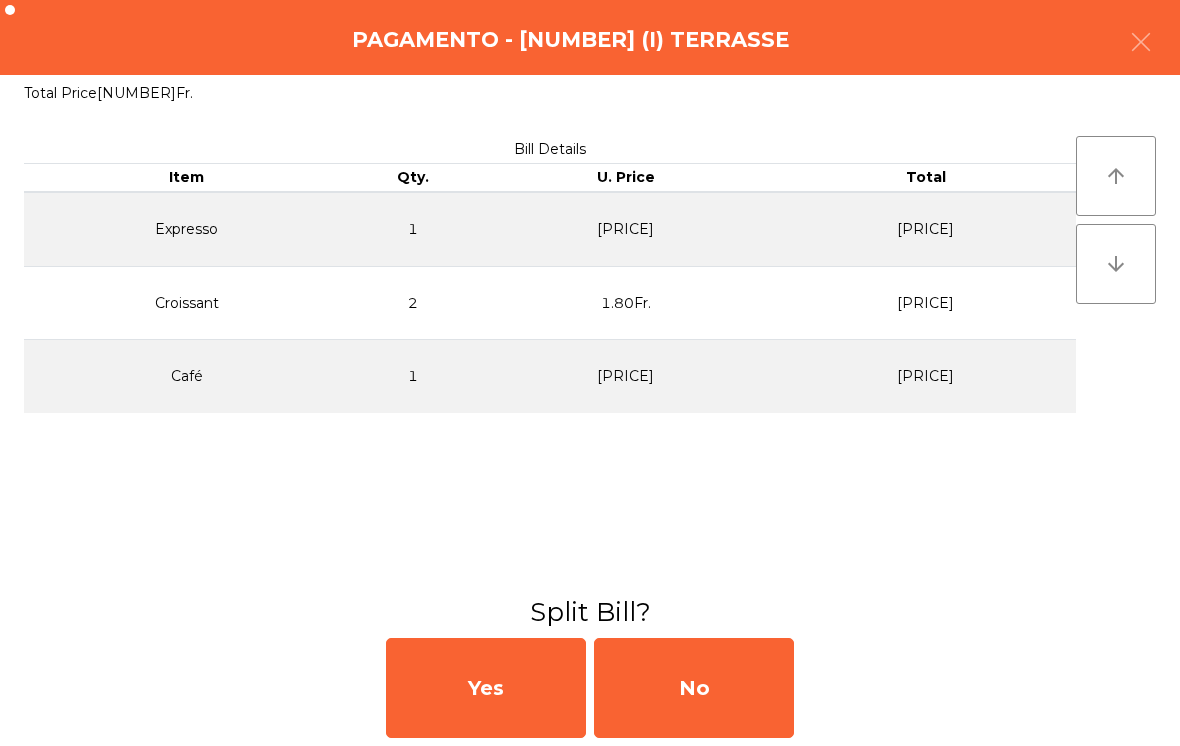 click on "No" at bounding box center (694, 688) 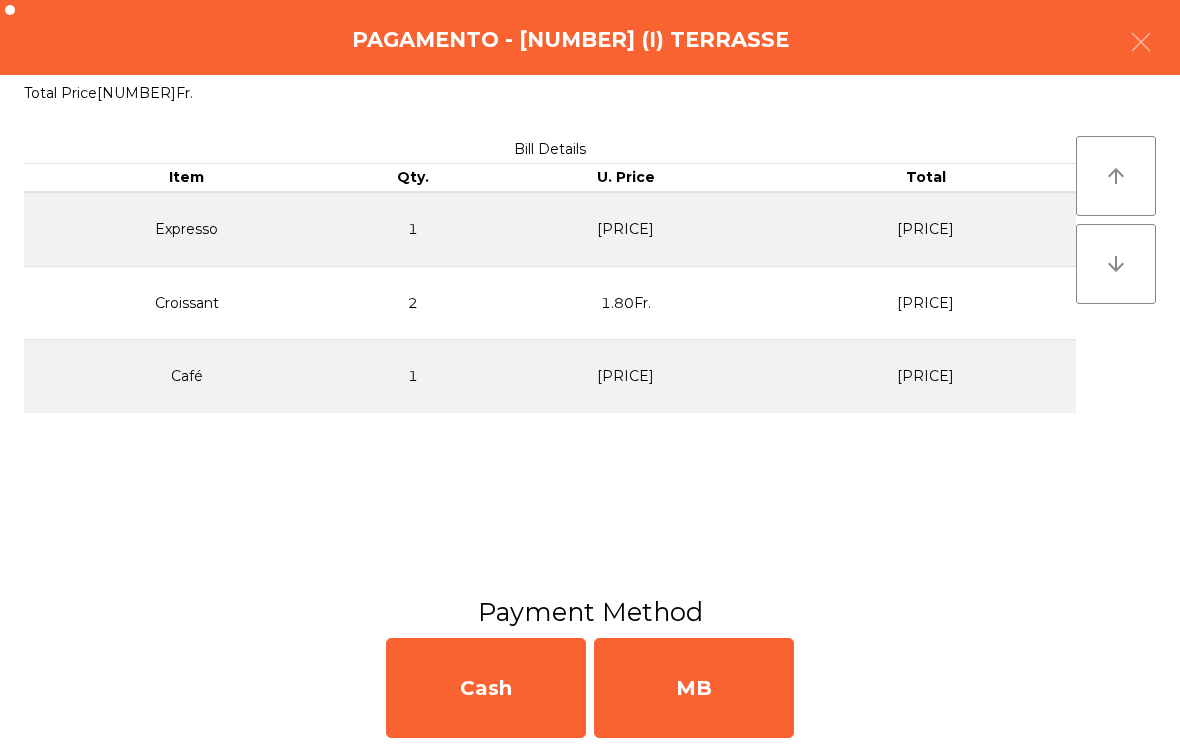click on "MB" at bounding box center [694, 688] 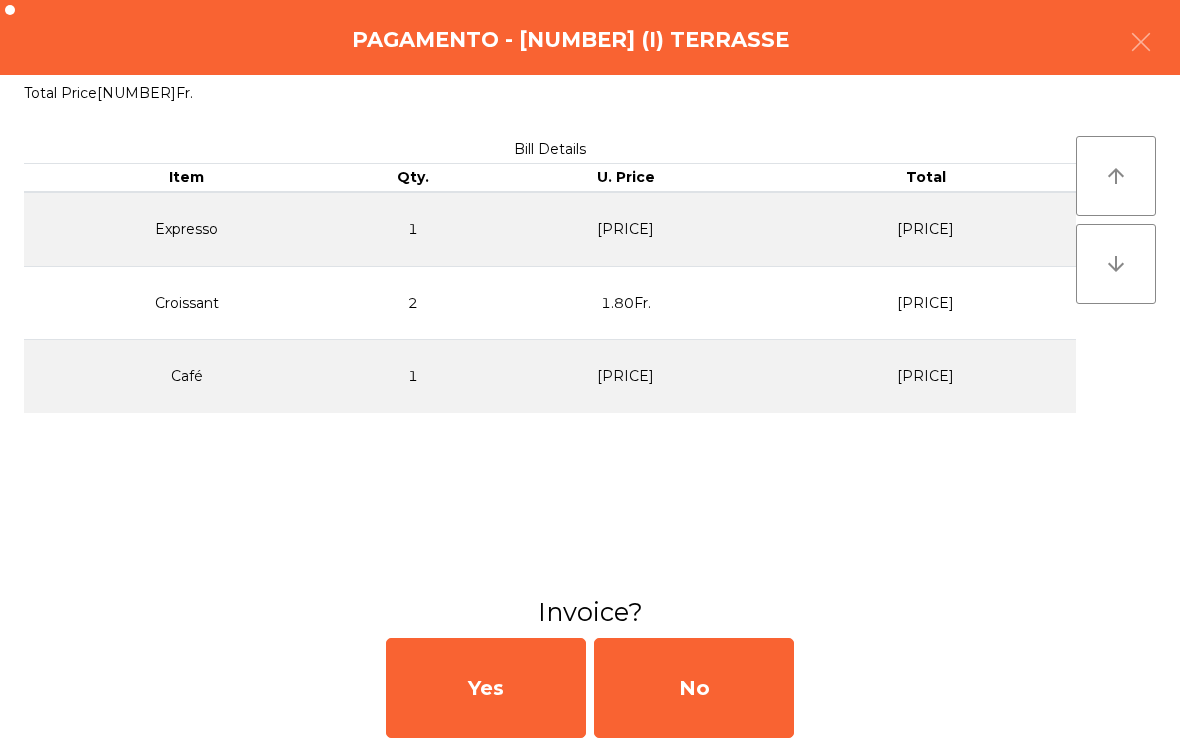 click at bounding box center [1141, 42] 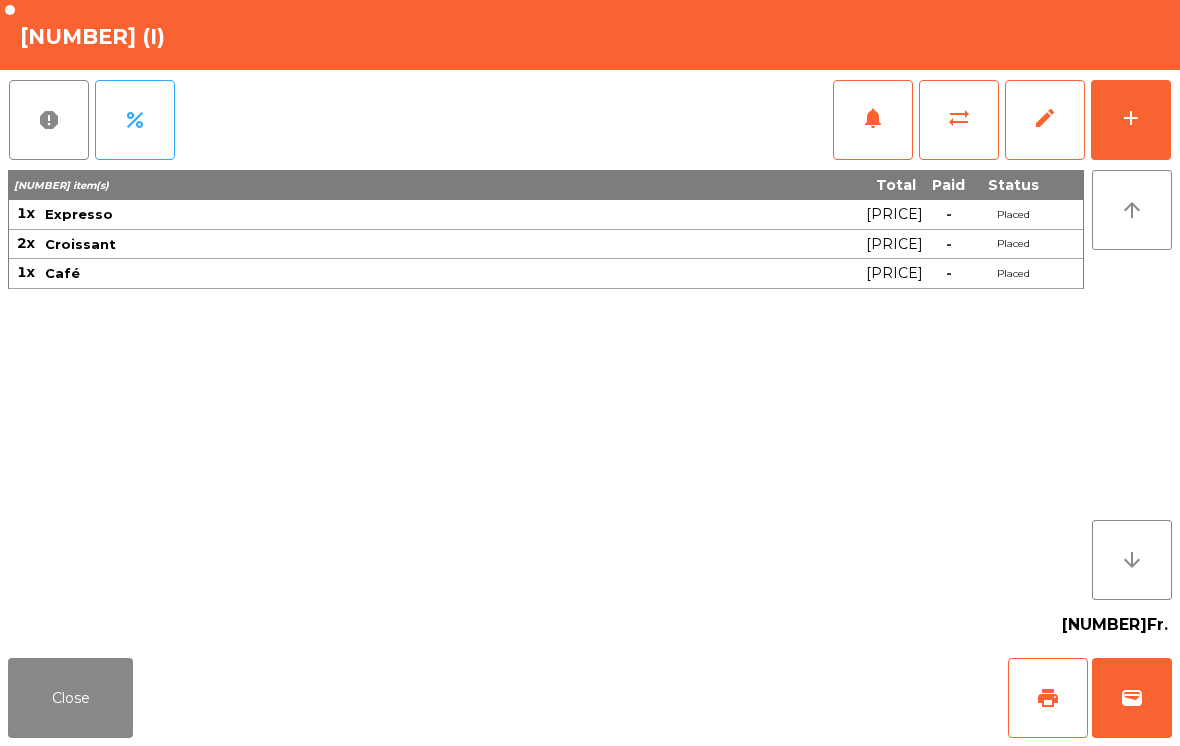 click on "Close" at bounding box center (70, 698) 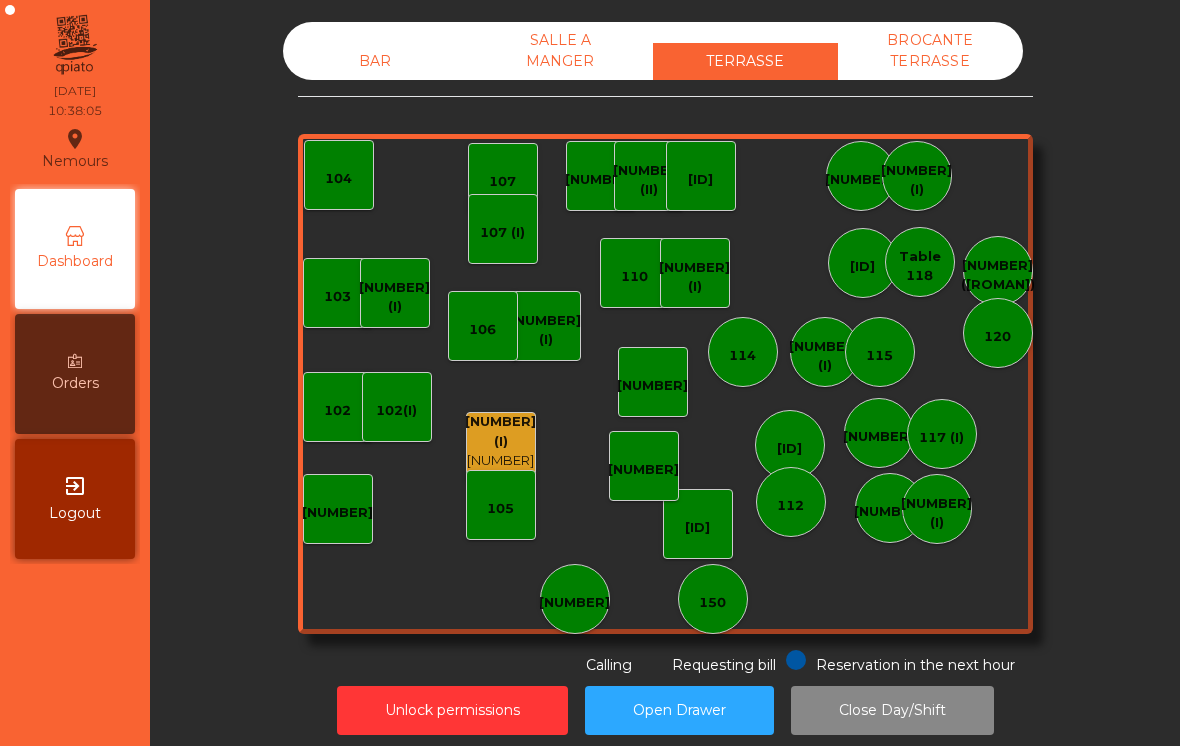 click on "[NUMBER] (I)   11.4 Fr." at bounding box center [501, 447] 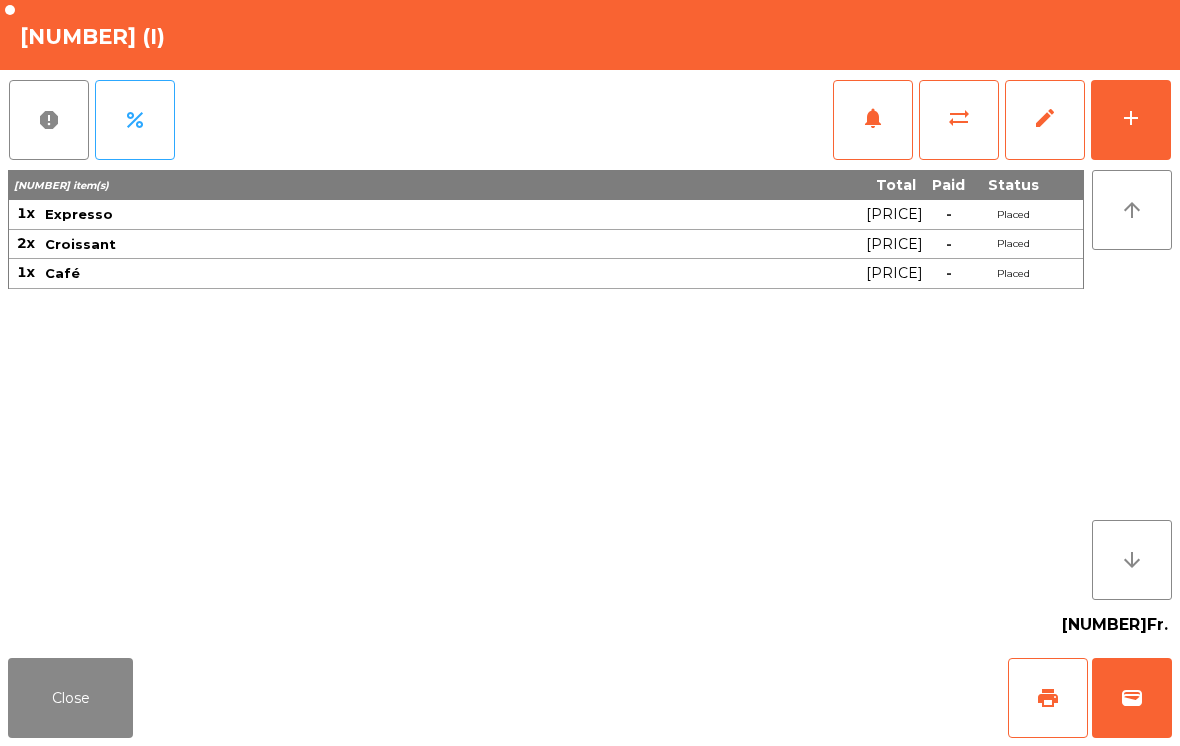 click on "Close" at bounding box center [70, 698] 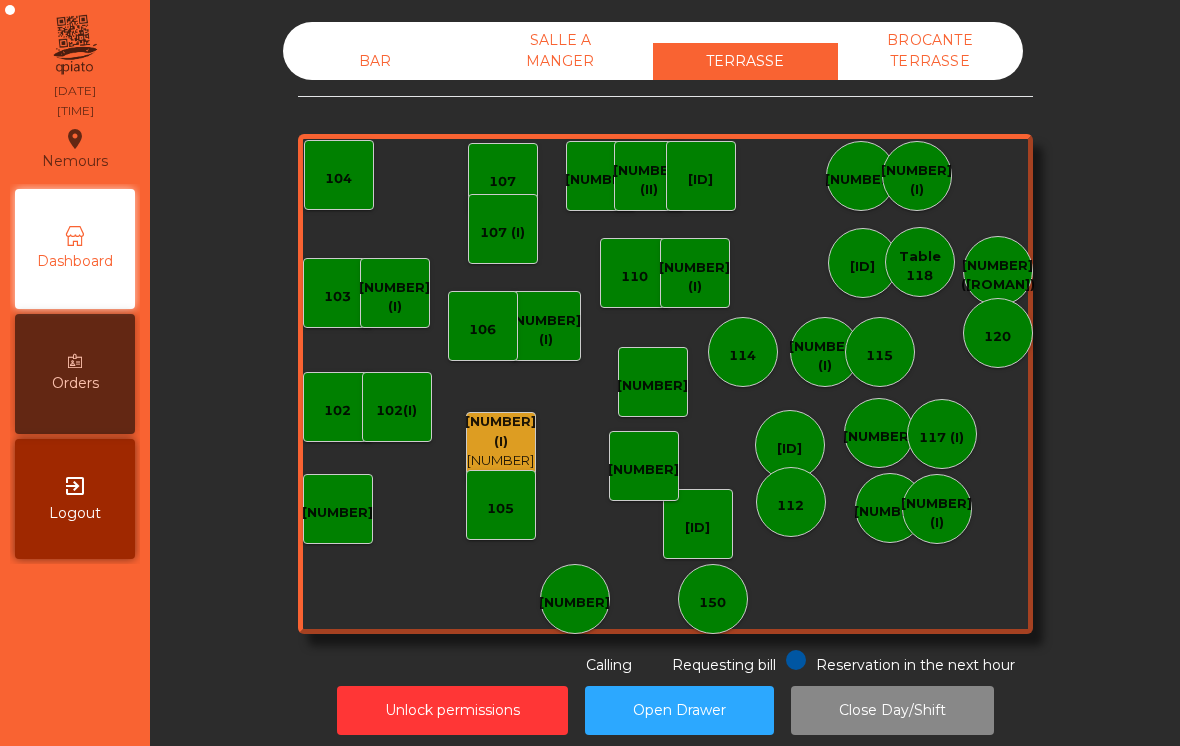 click on "150" at bounding box center (713, 599) 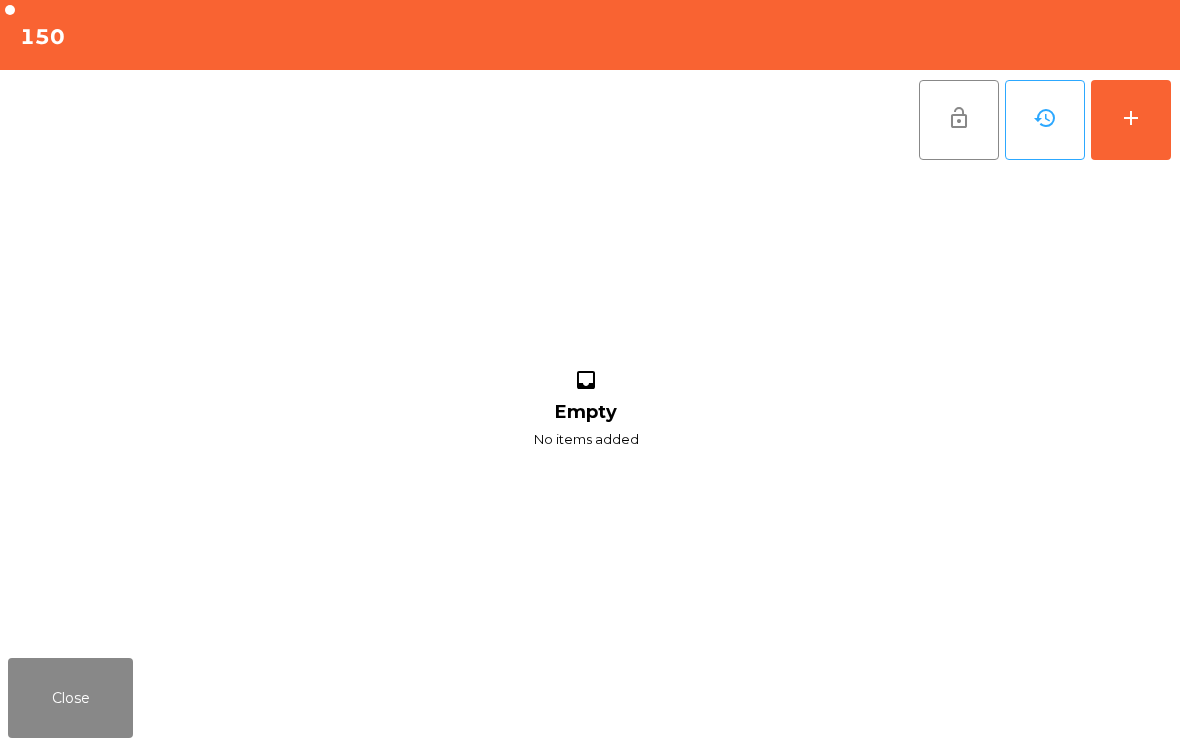 click on "add" at bounding box center (1131, 120) 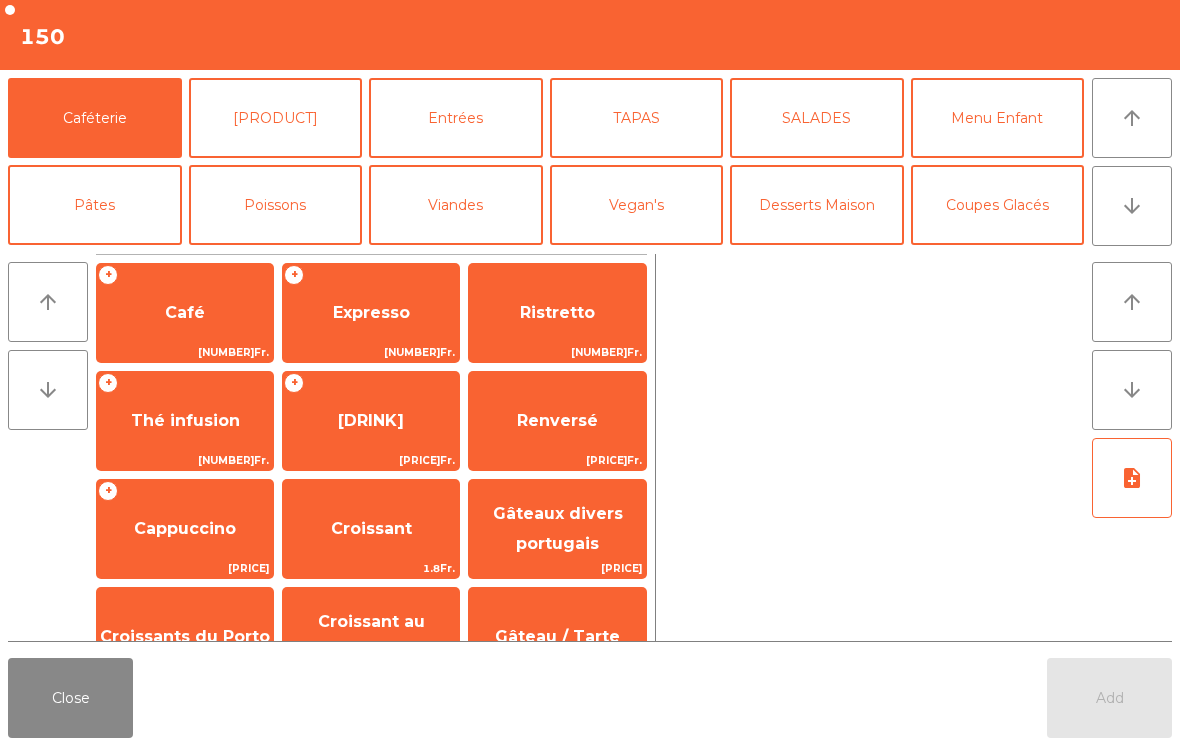 click on "Cappuccino" at bounding box center (185, 313) 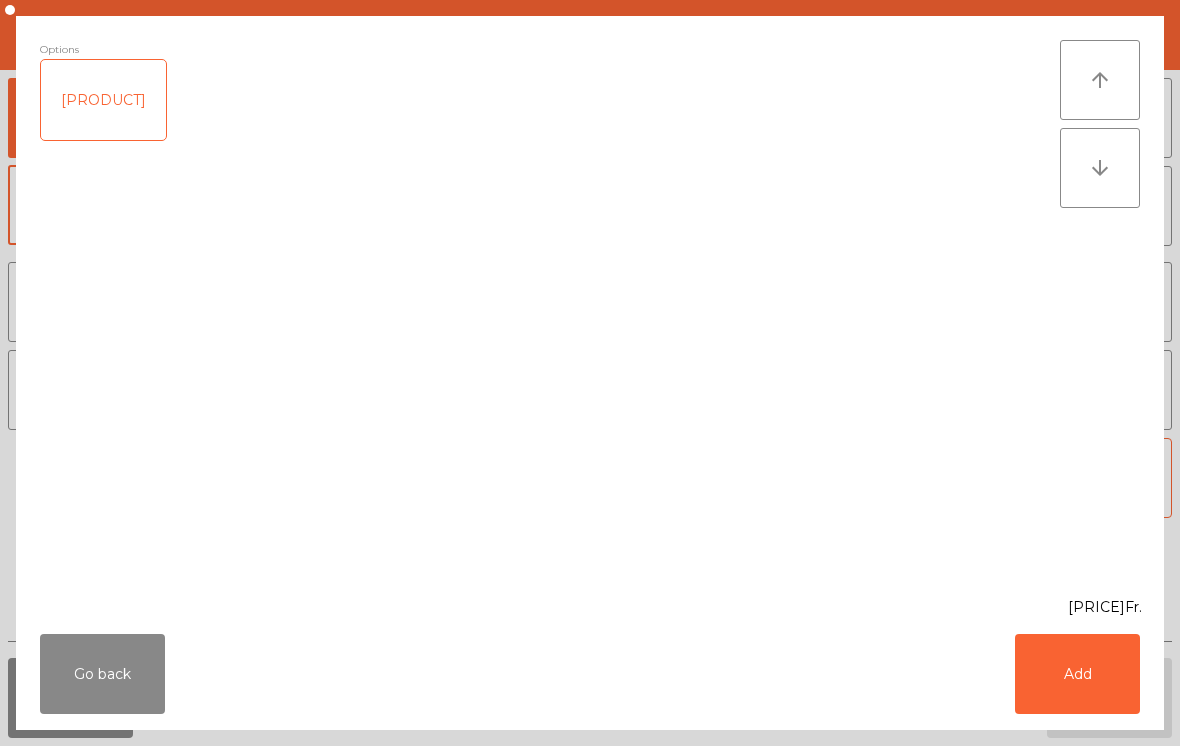 click on "Add" at bounding box center [1077, 674] 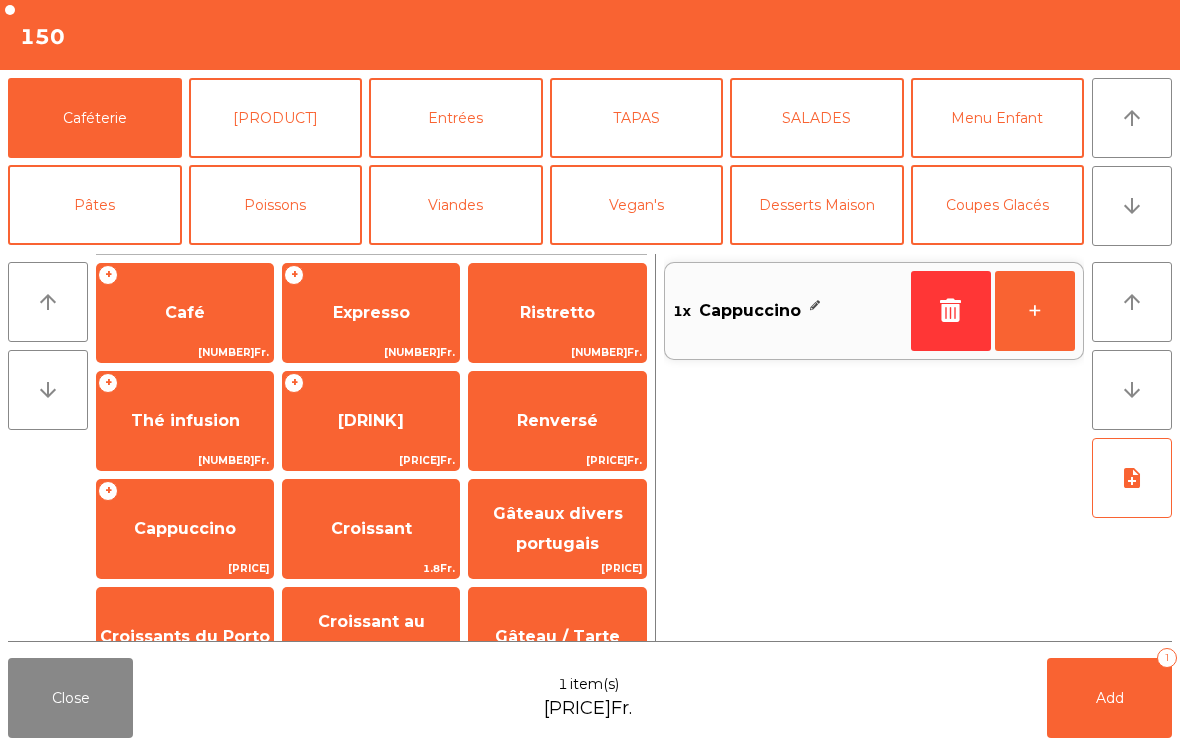 click on "Add" at bounding box center (1110, 698) 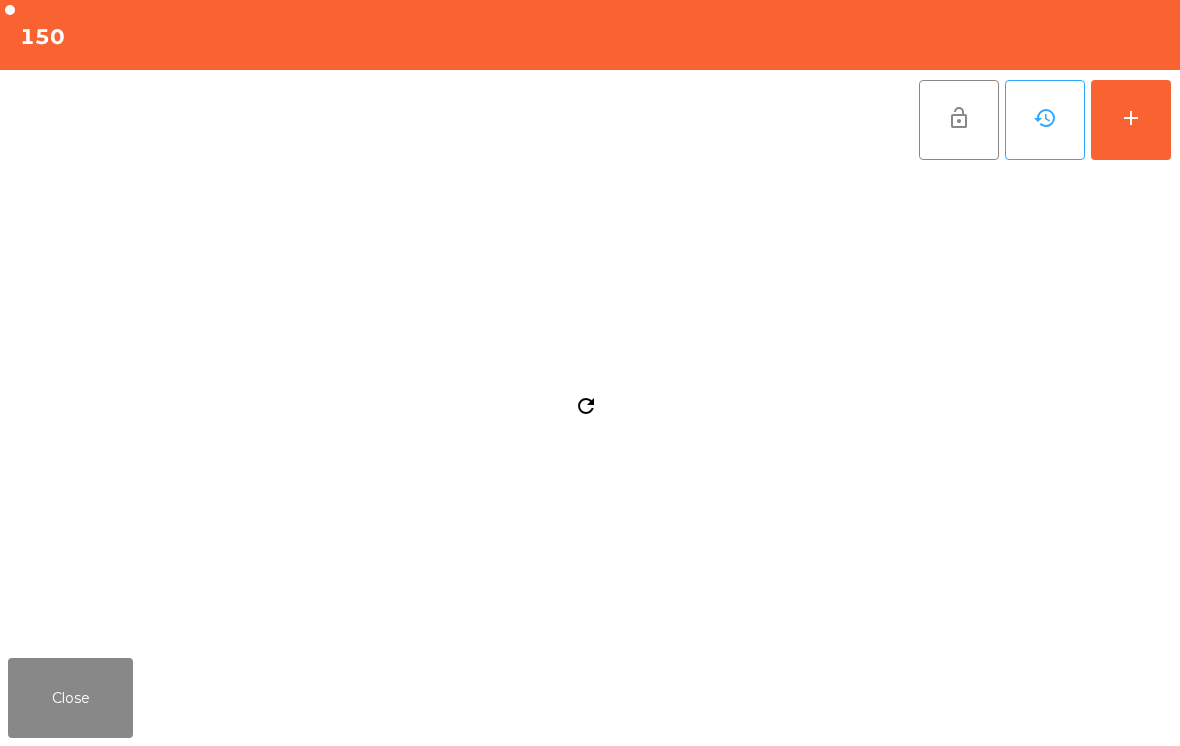click on "Close" at bounding box center (70, 698) 